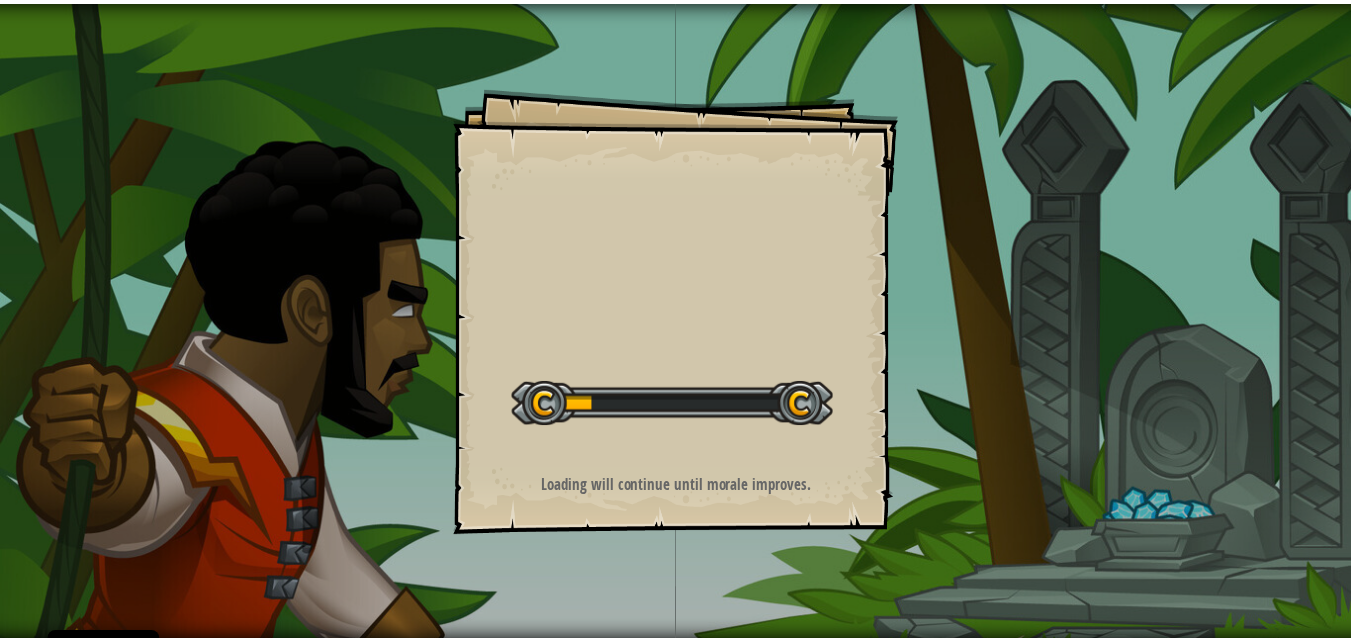 scroll, scrollTop: 0, scrollLeft: 0, axis: both 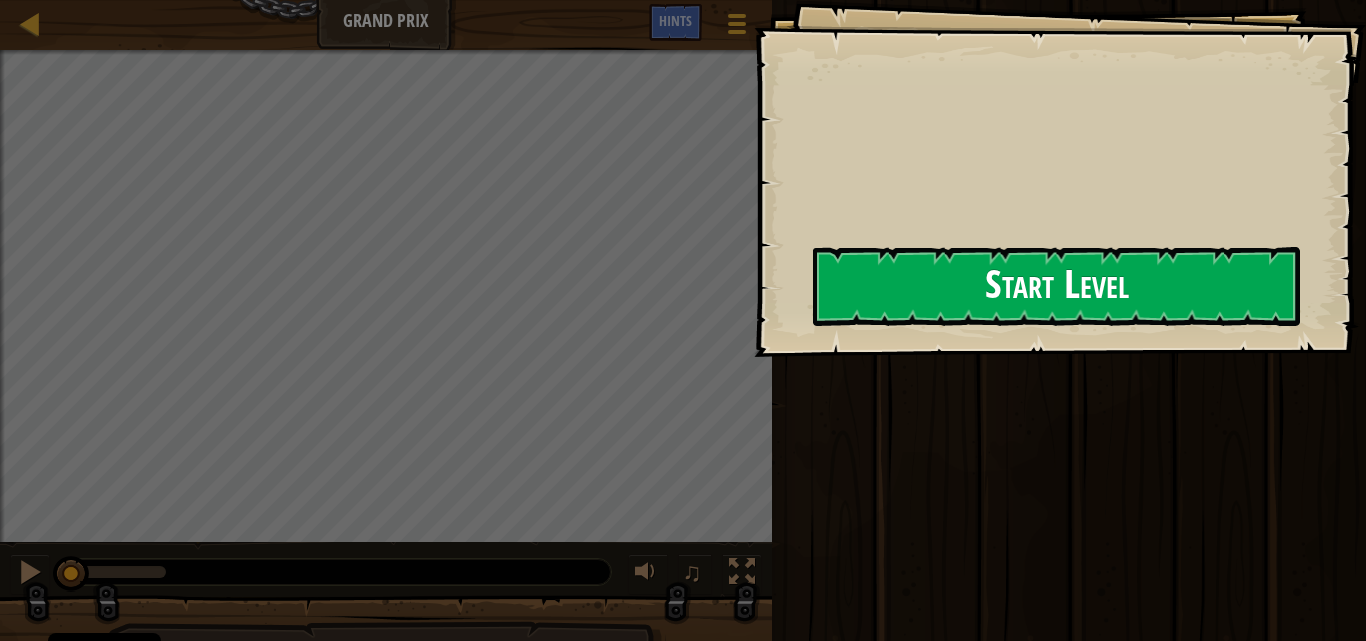 click on "Goals Start Level Error loading from server. Try refreshing the page. You'll need a subscription to play this level. Subscribe You'll need to join a course to play this level. Back to my courses Ask your teacher to assign a license to you so you can continue to play CodeCombat! Back to my courses This level is locked. Back to my courses Ladder Grand Prix Game Menu Done Hints 1     הההההההההההההההההההההההההההההההההההההההההההההההההההההההההההההההההההההההההההההההההההההההההההההההההההההההההההההההההההההההההההההההההההההההההההההההההההההההההההההההההההההההההההההההההההההההההההההההההההההההההההההההההההההההההההההההההההההההההההההההההההההההההההההההה Solution × Run ⇧↵ No New Code to Rank Rank My Game! Submitting... Submitted for Ranking Failed to Rank Game Being Ranked" at bounding box center [683, 320] 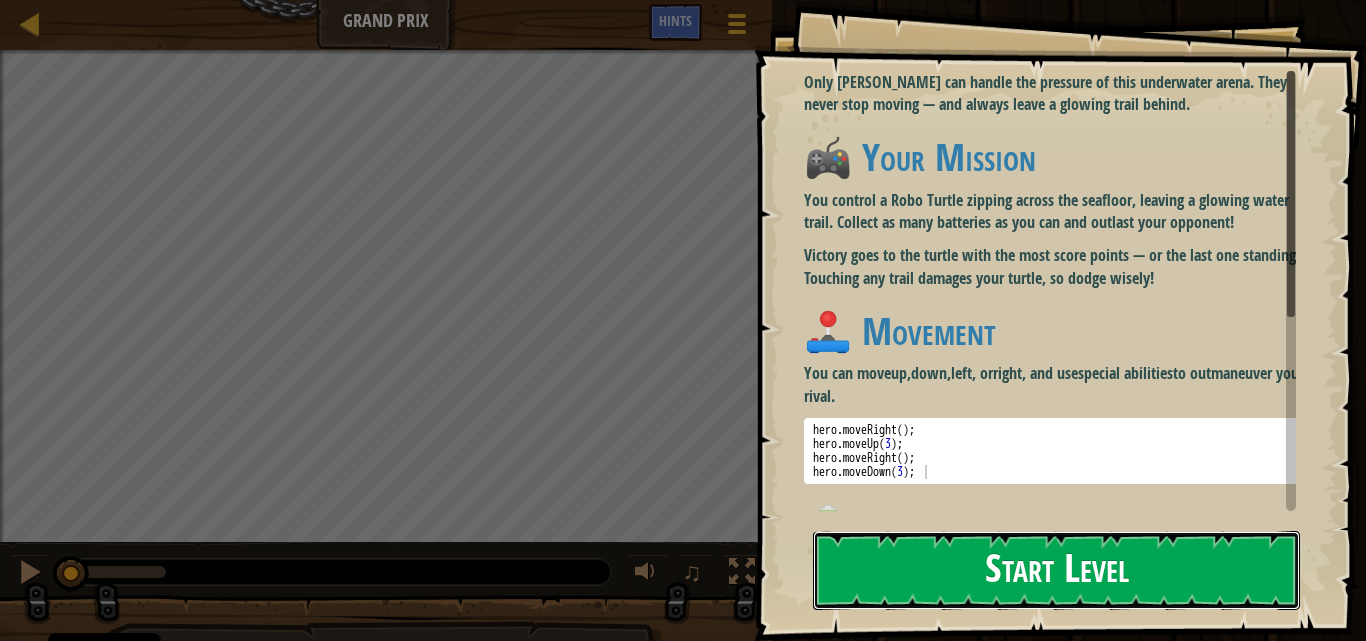 click on "Start Level" at bounding box center [1056, 570] 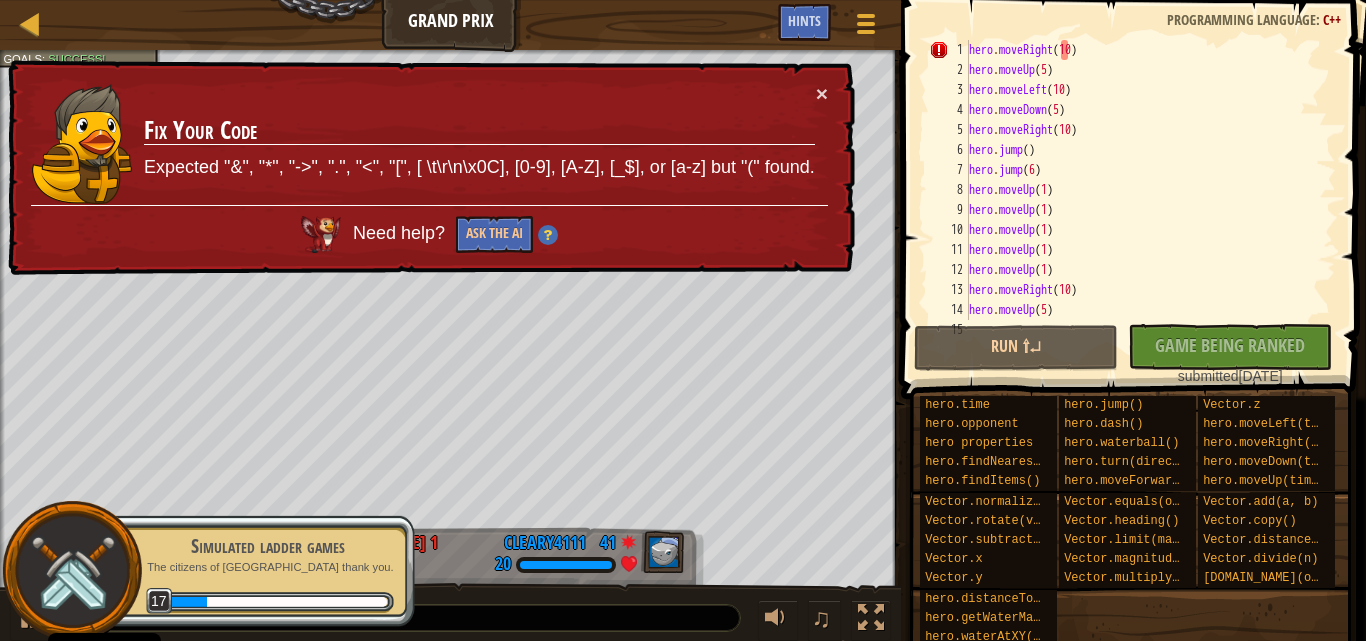 click on "No New Code to Rank Rank My Game! Submitting... Submitted for Ranking Failed to Rank Game Being Ranked submitted  [DATE]" at bounding box center [1220, 355] 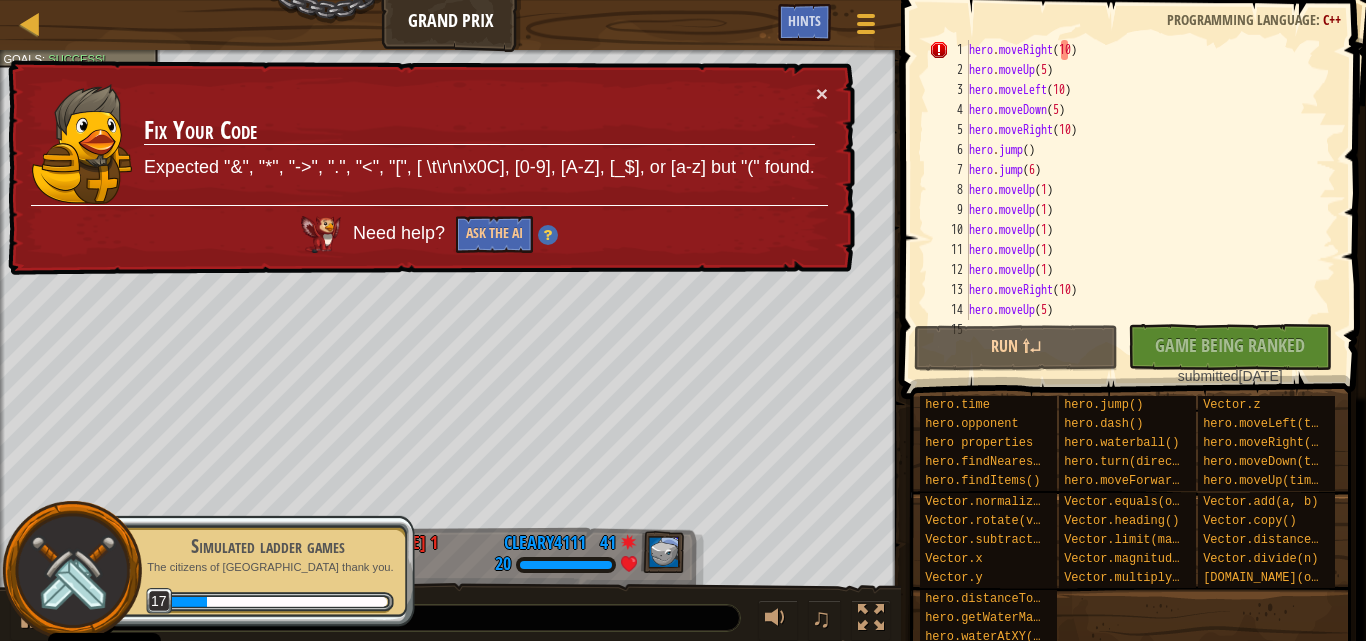 click on "No New Code to Rank Rank My Game! Submitting... Submitted for Ranking Failed to Rank Game Being Ranked submitted  [DATE]" at bounding box center (1220, 355) 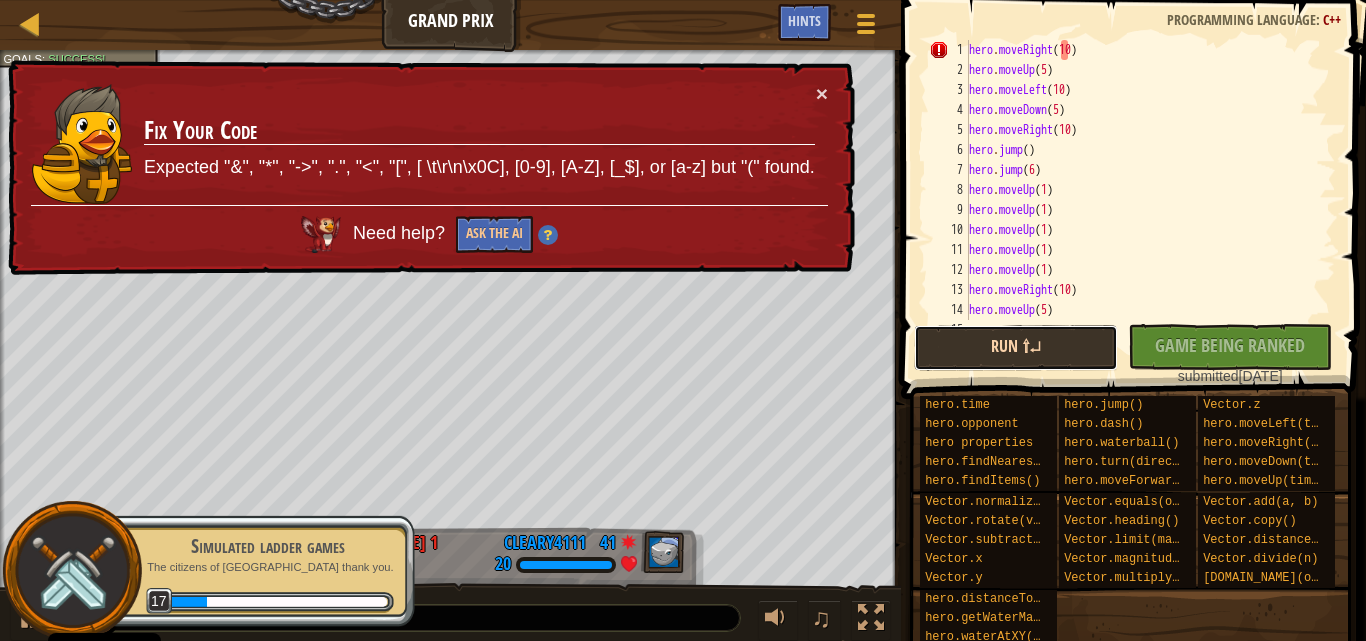 click on "Run ⇧↵" at bounding box center [1016, 348] 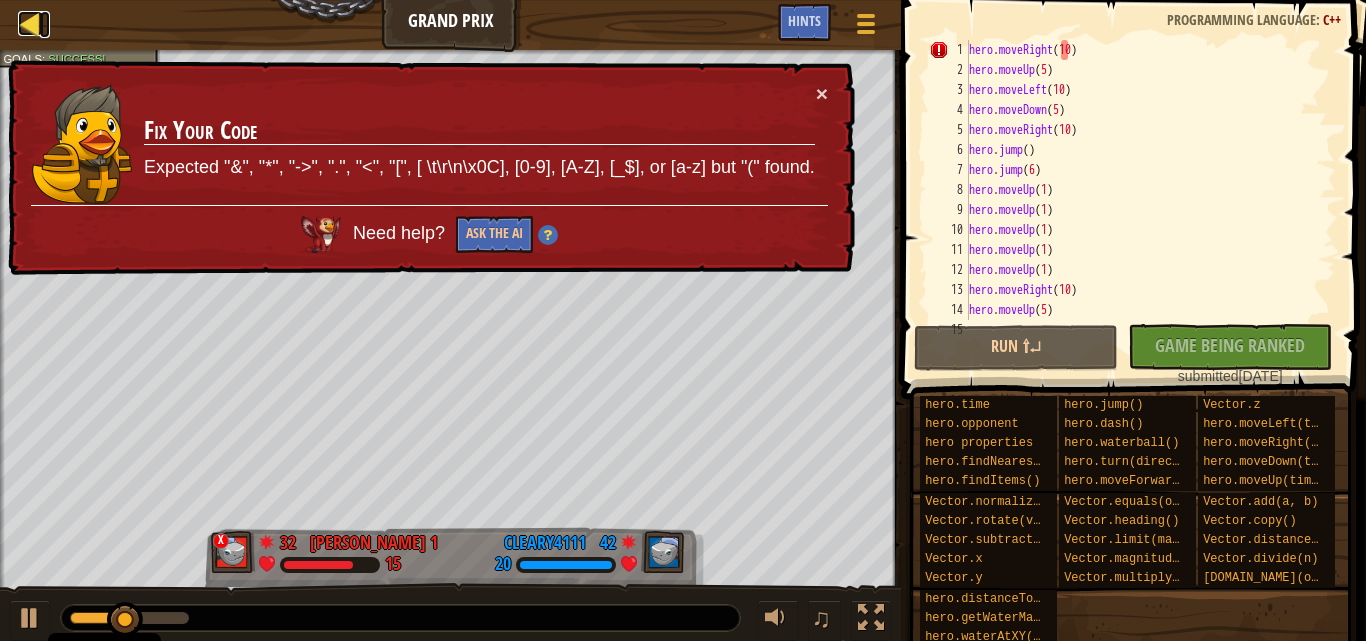 click at bounding box center [30, 23] 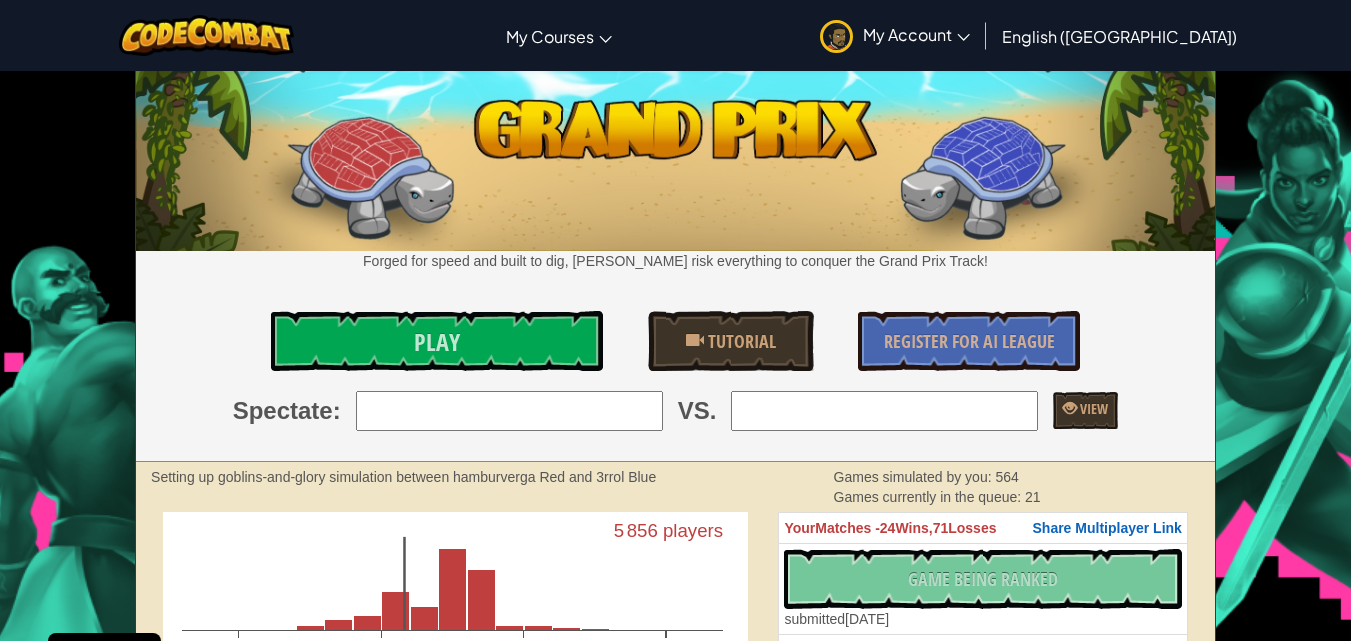 click on "Toggle navigation My Courses CodeCombat Classroom Ozaria Classroom AI League Esports CodeCombat Worlds on Roblox My Account haytam lahrach 1 Profile Settings Notifications Log Out English ([GEOGRAPHIC_DATA]) English ([GEOGRAPHIC_DATA]) English ([GEOGRAPHIC_DATA]) 简体中文 繁體中文 русский español (ES) español ([GEOGRAPHIC_DATA]) français Português ([GEOGRAPHIC_DATA]) Português ([GEOGRAPHIC_DATA]) العربية azərbaycan dili български език Català čeština dansk Deutsch ([GEOGRAPHIC_DATA]) Deutsch ([GEOGRAPHIC_DATA]) Deutsch ([GEOGRAPHIC_DATA]) Eesti Ελληνικά Esperanto Filipino فارسی Galego 한국어 ʻŌlelo Hawaiʻi עברית hrvatski jezik magyar Bahasa Indonesia Italiano қазақ тілі lietuvių kalba latviešu te reo Māori Македонски मानक हिन्दी Монгол хэл Bahasa Melayu မြန်မာစကား Nederlands ([GEOGRAPHIC_DATA]) Nederlands ([GEOGRAPHIC_DATA]) 日本語 Norsk Bokmål Norsk Nynorsk O'zbekcha Polski limba română српски slovenčina slovenščina suomi Svenska ไทย Türkçe اُردُو" at bounding box center [675, 35] 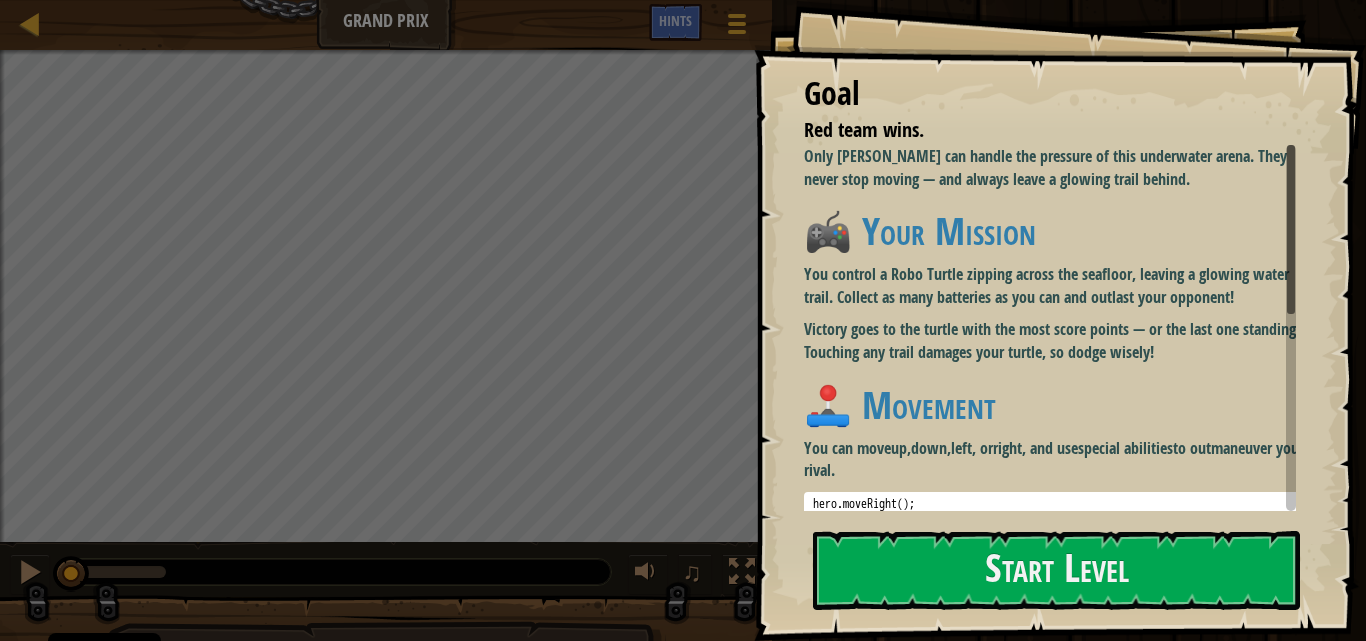click on "Ladder Grand Prix Game Menu Done Hints" at bounding box center [386, 25] 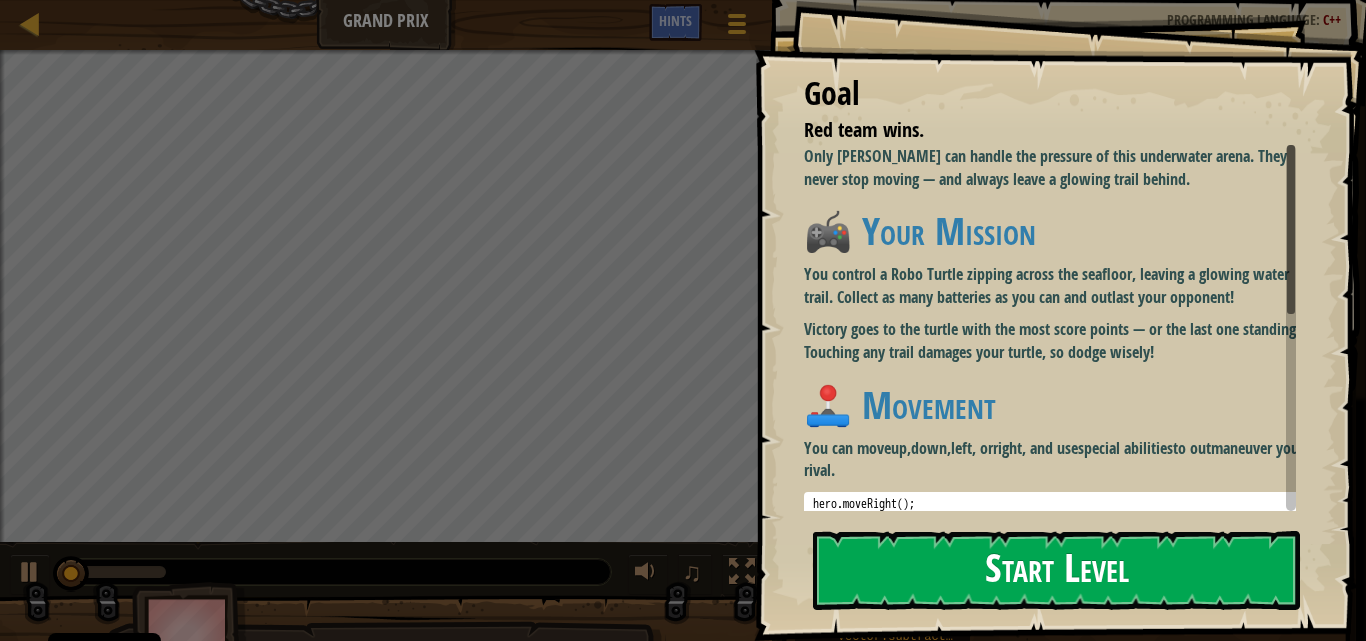 click on "Start Level" at bounding box center (1056, 570) 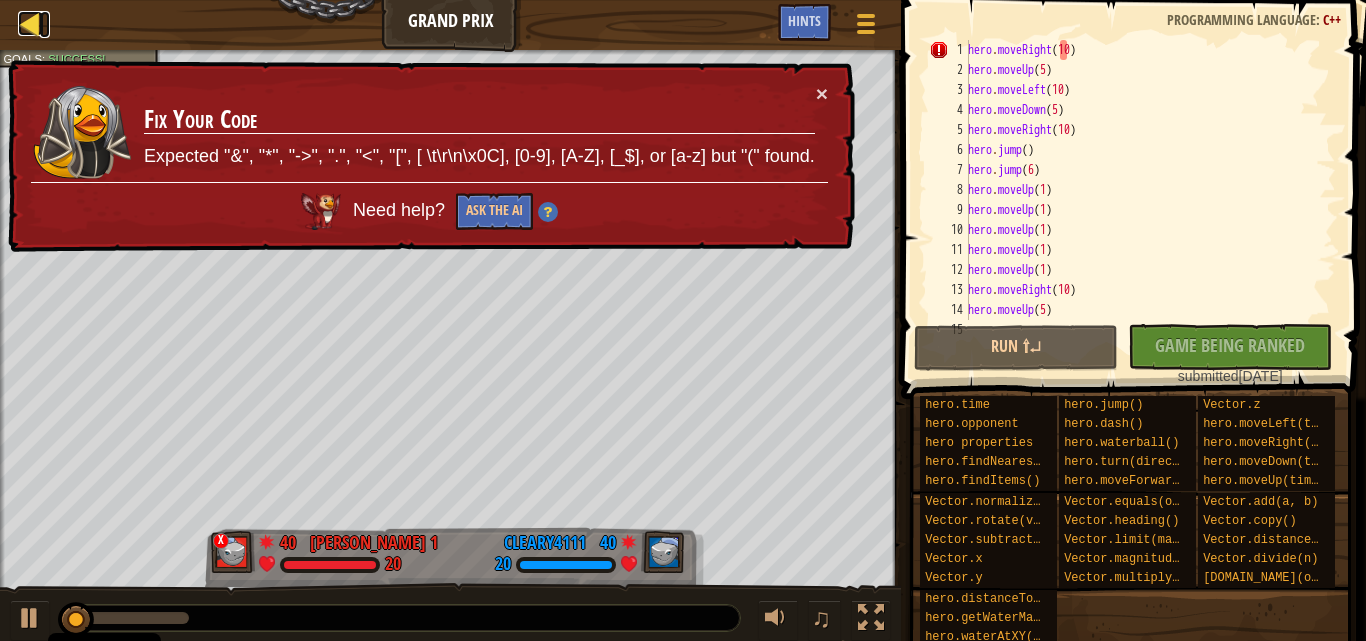 click at bounding box center [30, 23] 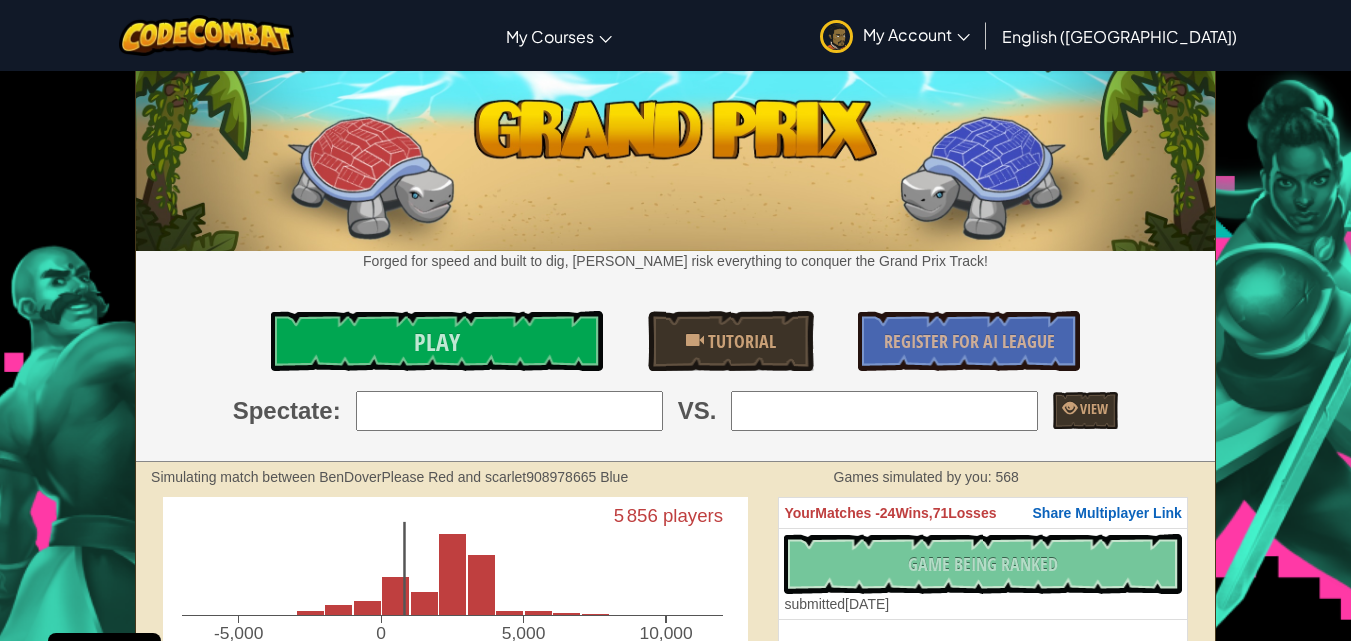 click on "Toggle navigation My Courses CodeCombat Classroom Ozaria Classroom AI League Esports CodeCombat Worlds on Roblox My Account haytam lahrach 1 Profile Settings Notifications Log Out English ([GEOGRAPHIC_DATA]) English ([GEOGRAPHIC_DATA]) English ([GEOGRAPHIC_DATA]) 简体中文 繁體中文 русский español (ES) español ([GEOGRAPHIC_DATA]) français Português ([GEOGRAPHIC_DATA]) Português ([GEOGRAPHIC_DATA]) العربية azərbaycan dili български език Català čeština dansk Deutsch ([GEOGRAPHIC_DATA]) Deutsch ([GEOGRAPHIC_DATA]) Deutsch ([GEOGRAPHIC_DATA]) Eesti Ελληνικά Esperanto Filipino فارسی Galego 한국어 ʻŌlelo Hawaiʻi עברית hrvatski jezik magyar Bahasa Indonesia Italiano қазақ тілі lietuvių kalba latviešu te reo Māori Македонски मानक हिन्दी Монгол хэл Bahasa Melayu မြန်မာစကား Nederlands ([GEOGRAPHIC_DATA]) Nederlands ([GEOGRAPHIC_DATA]) 日本語 Norsk Bokmål Norsk Nynorsk O'zbekcha Polski limba română српски slovenčina slovenščina suomi Svenska ไทย Türkçe اُردُو" at bounding box center [675, 35] 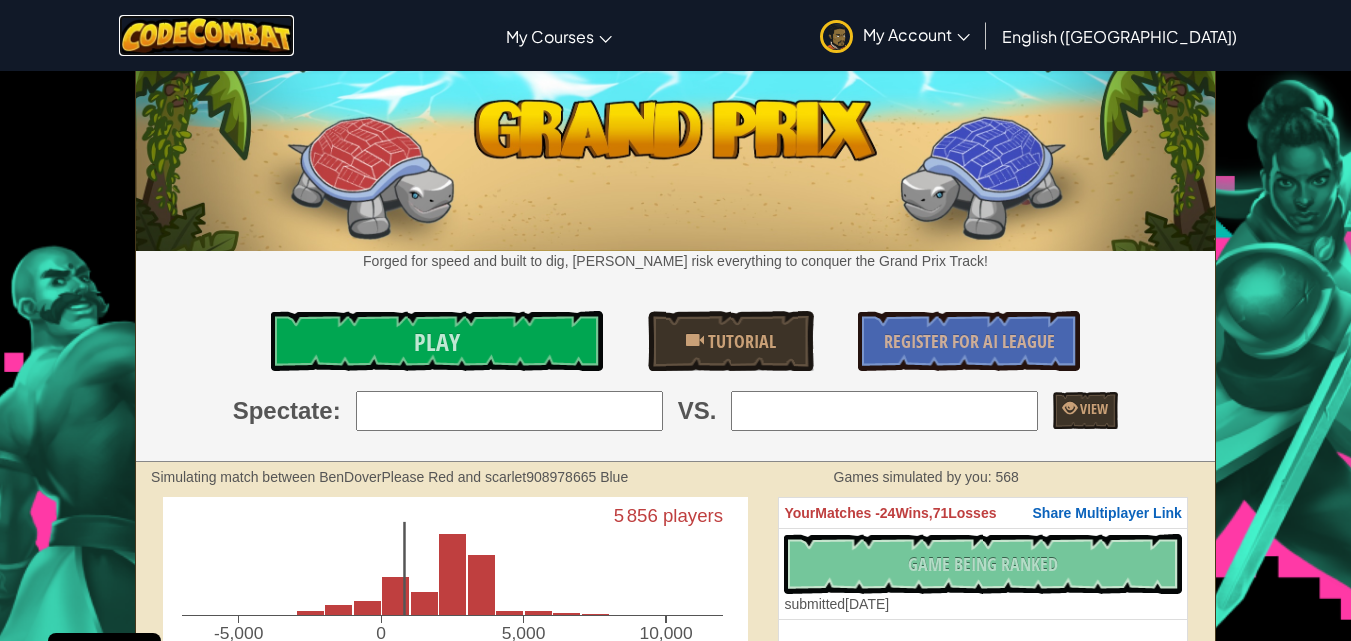 click at bounding box center (206, 35) 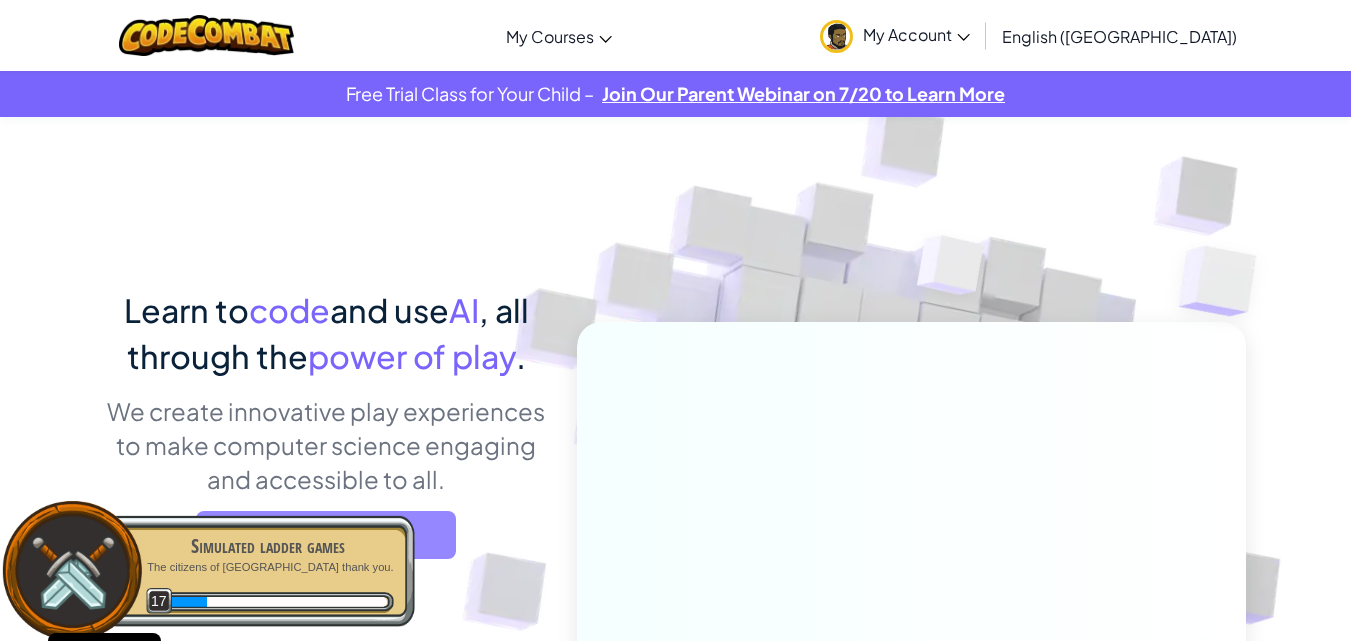 click on "Go to My Courses" at bounding box center [326, 535] 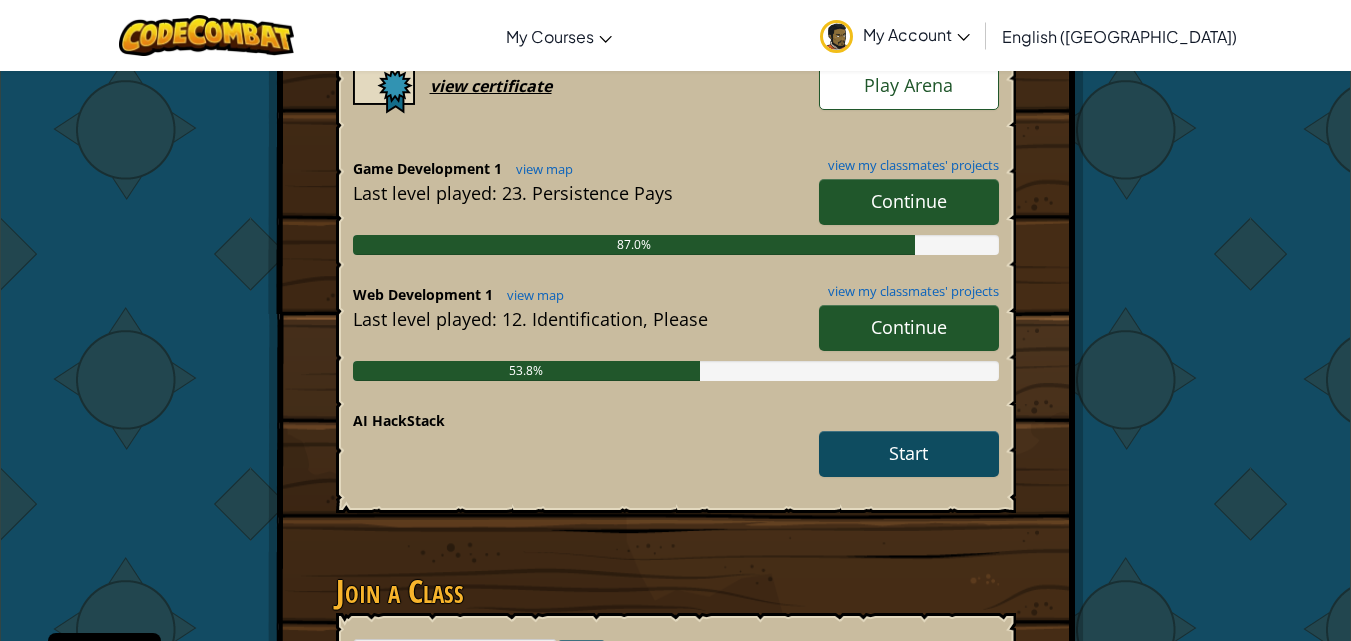 scroll, scrollTop: 558, scrollLeft: 0, axis: vertical 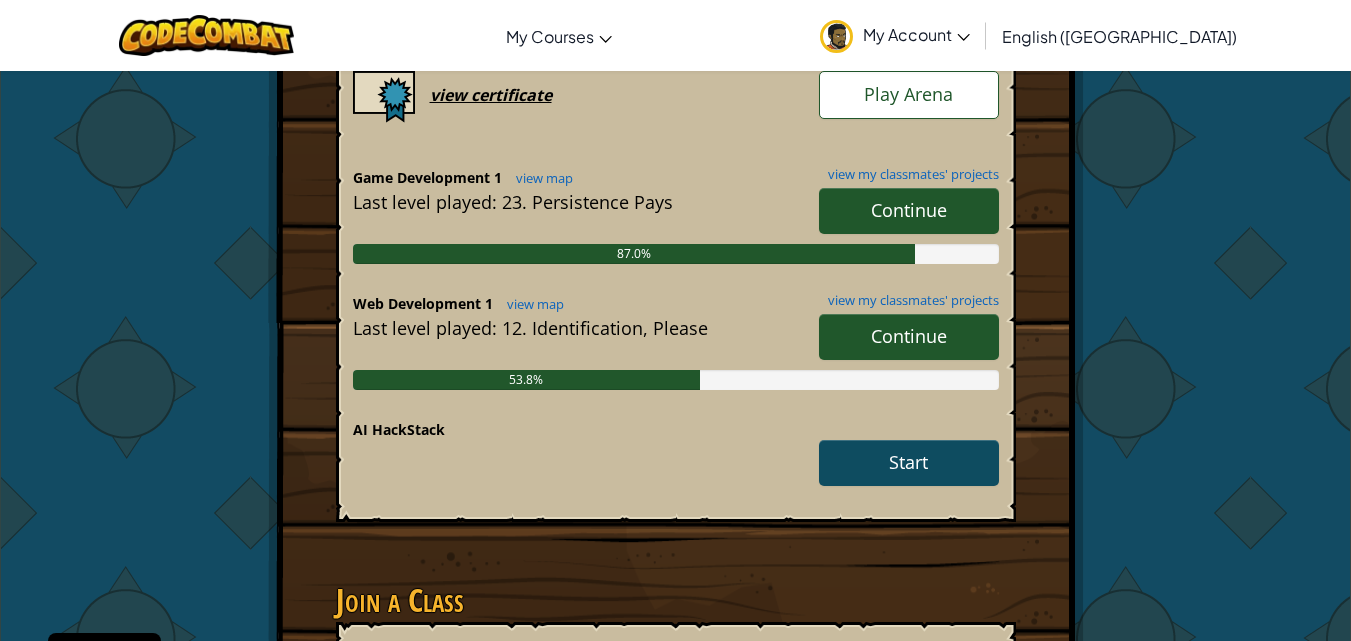 click on "Continue" at bounding box center [909, 336] 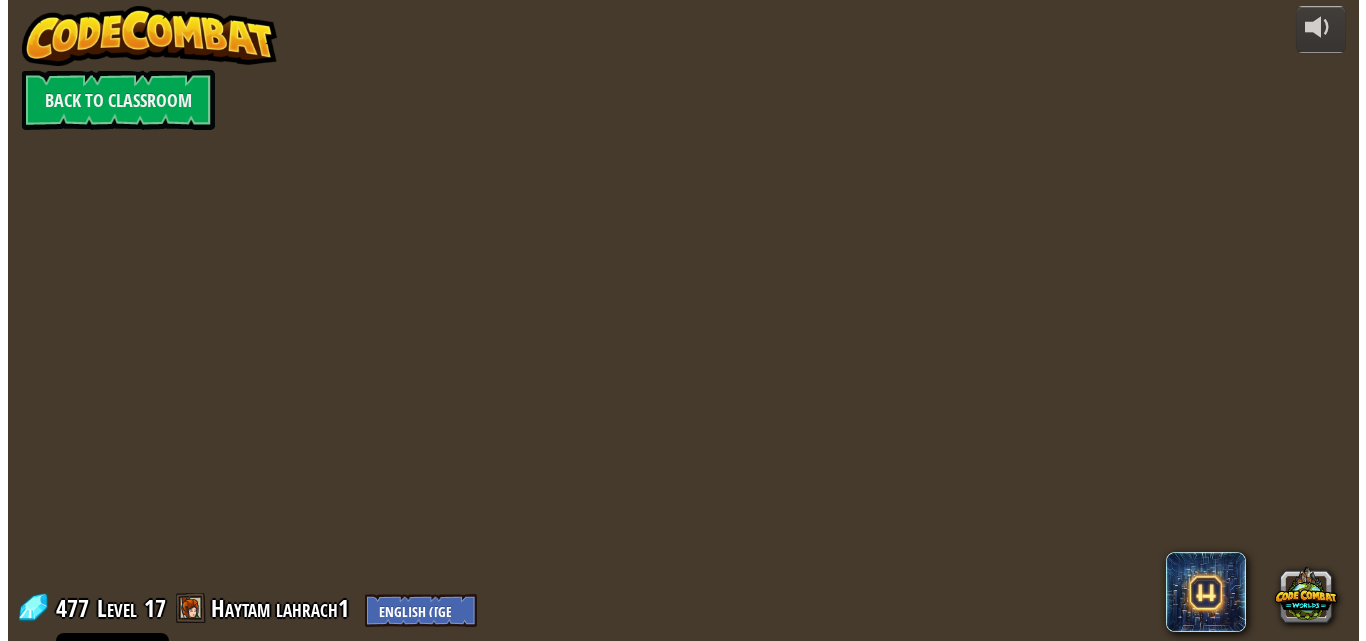 scroll, scrollTop: 0, scrollLeft: 0, axis: both 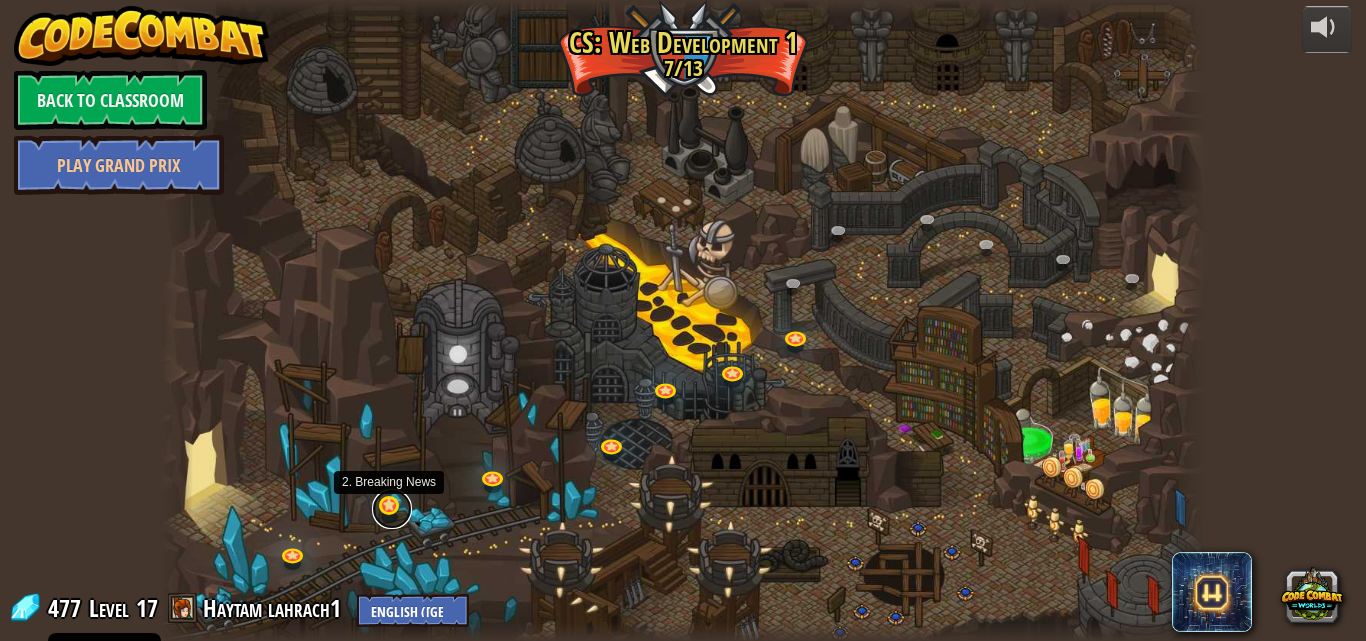 click at bounding box center [392, 509] 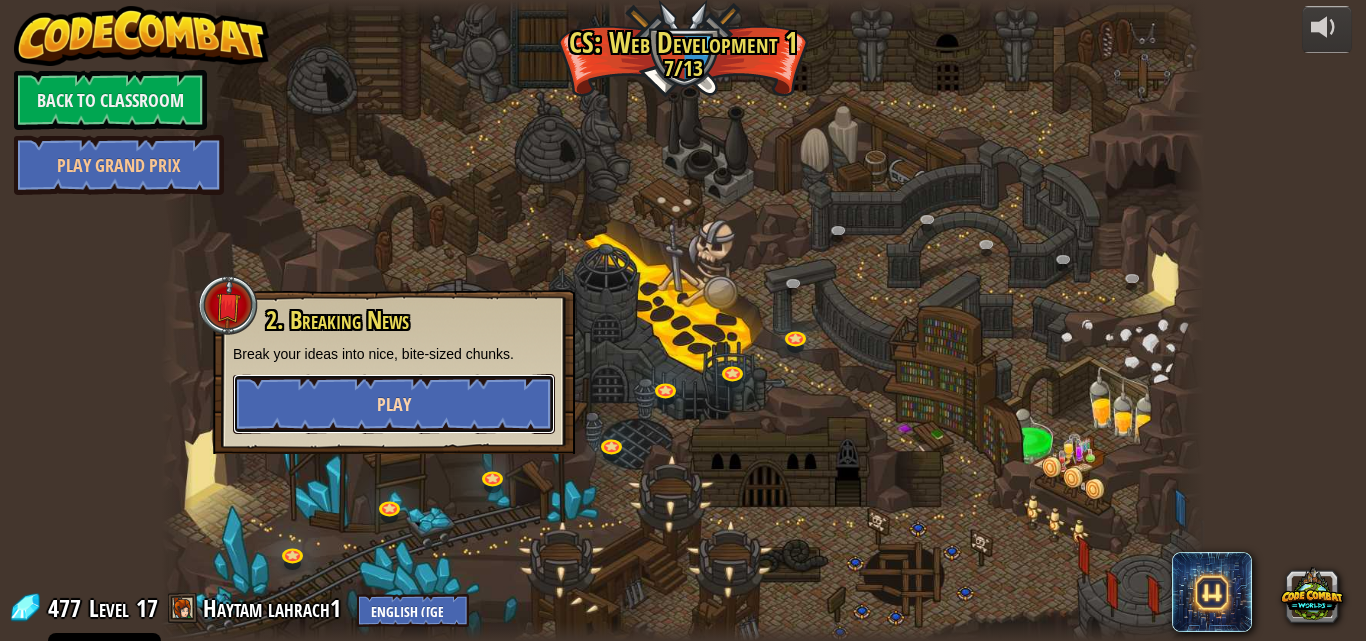 click on "Play" at bounding box center [394, 404] 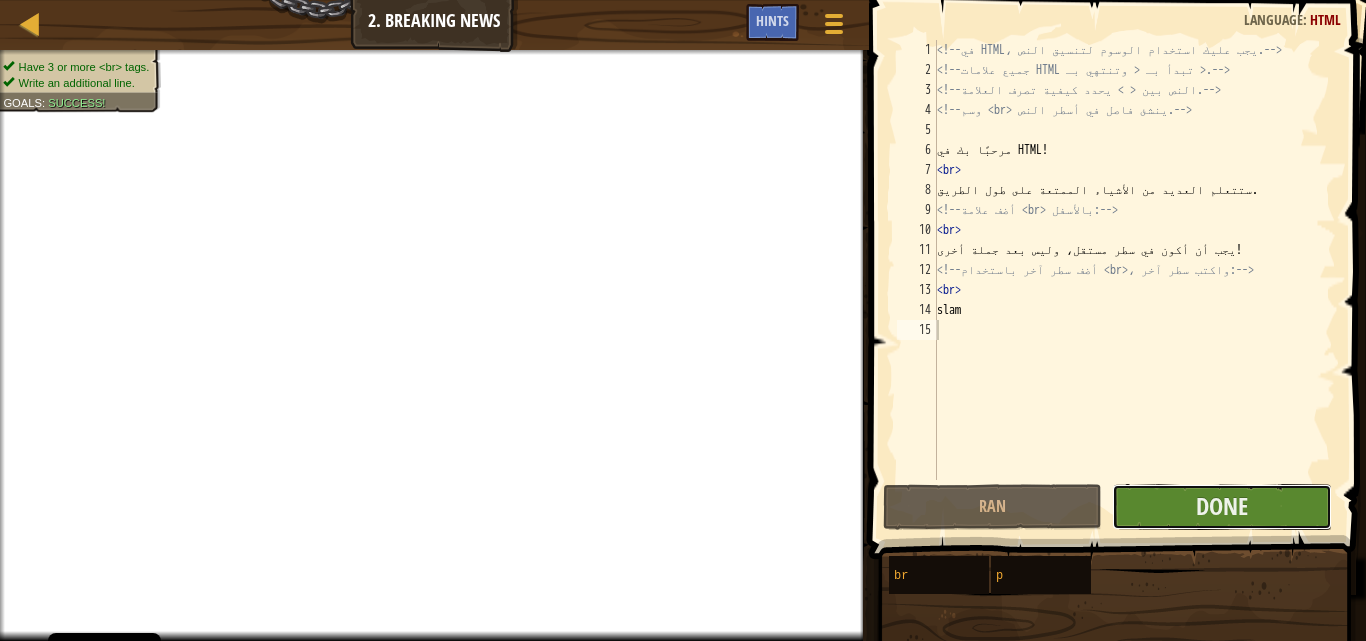click on "Done" at bounding box center (1221, 507) 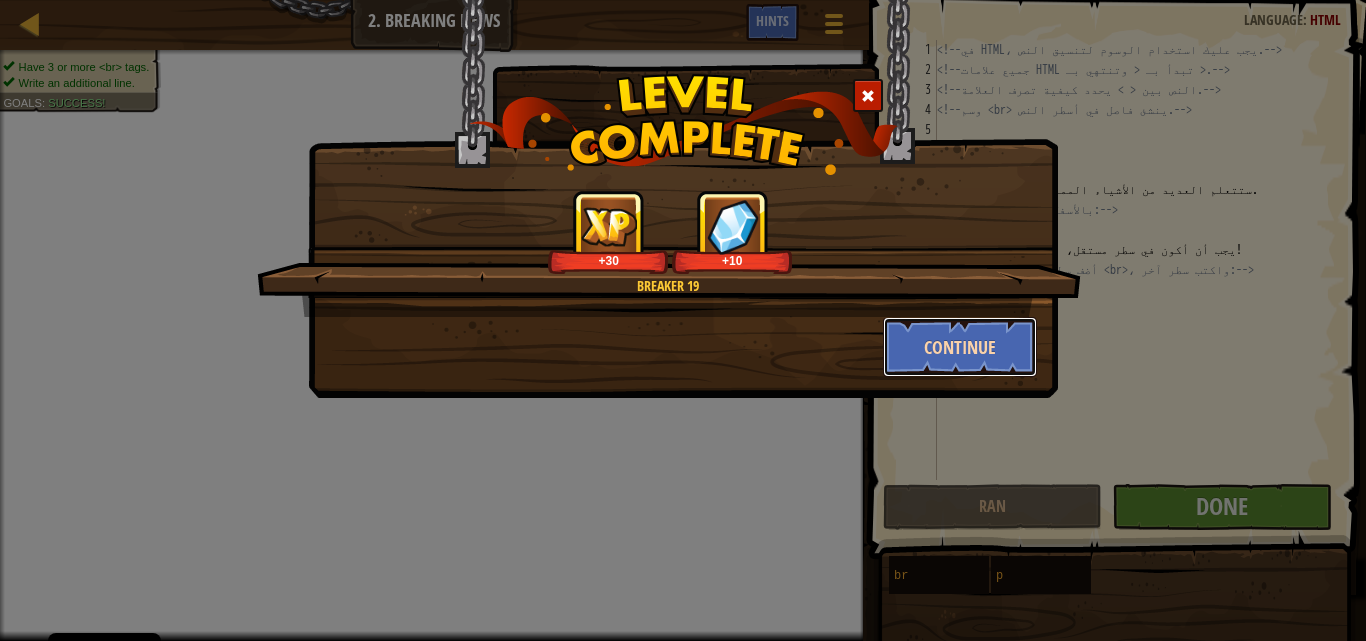 click on "Continue" at bounding box center [960, 347] 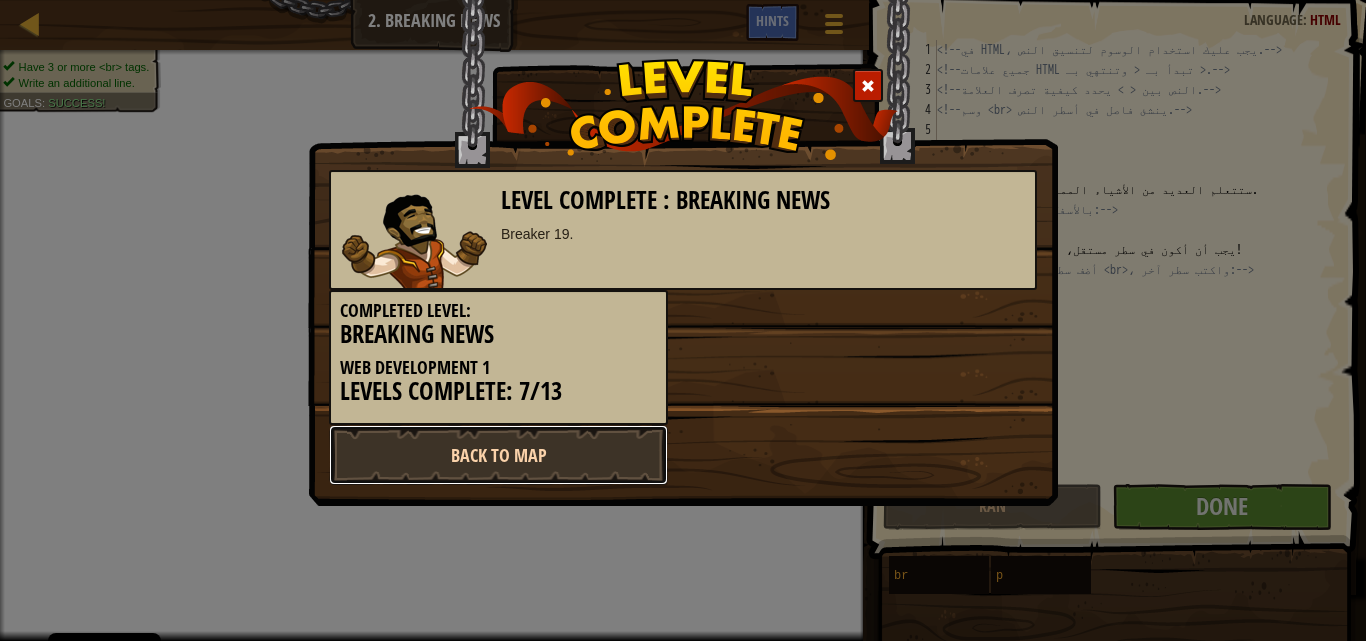 click on "Back to Map" at bounding box center (498, 455) 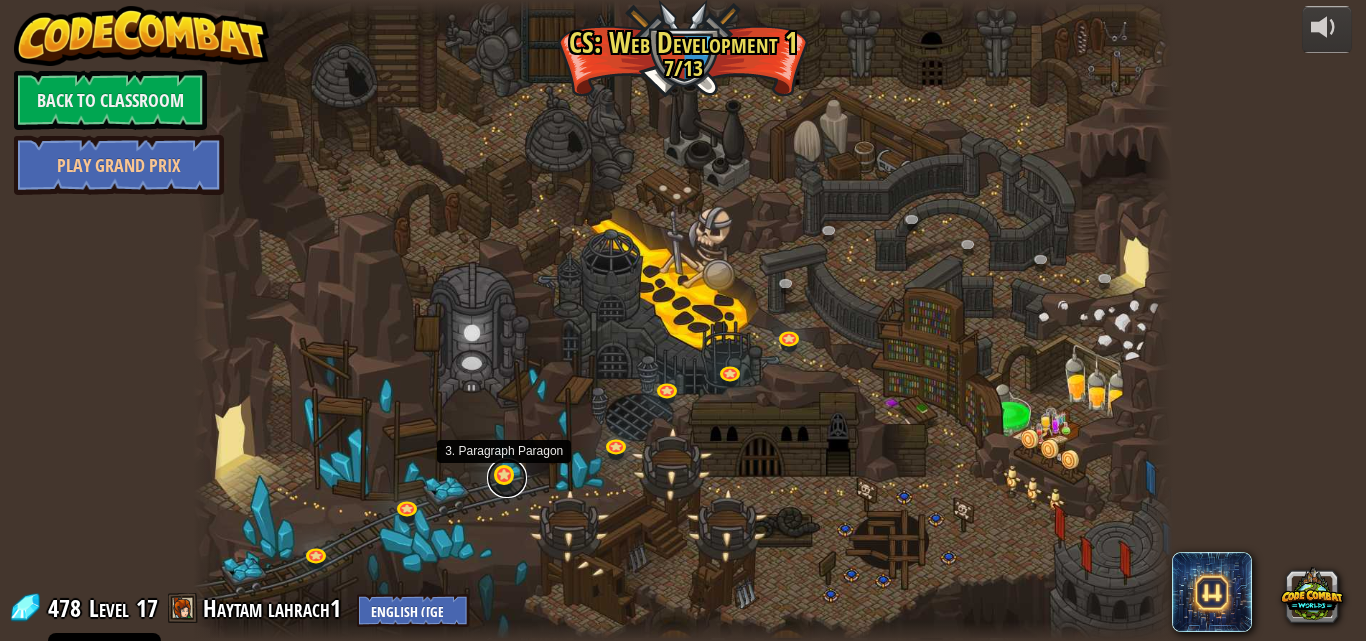 click at bounding box center [507, 478] 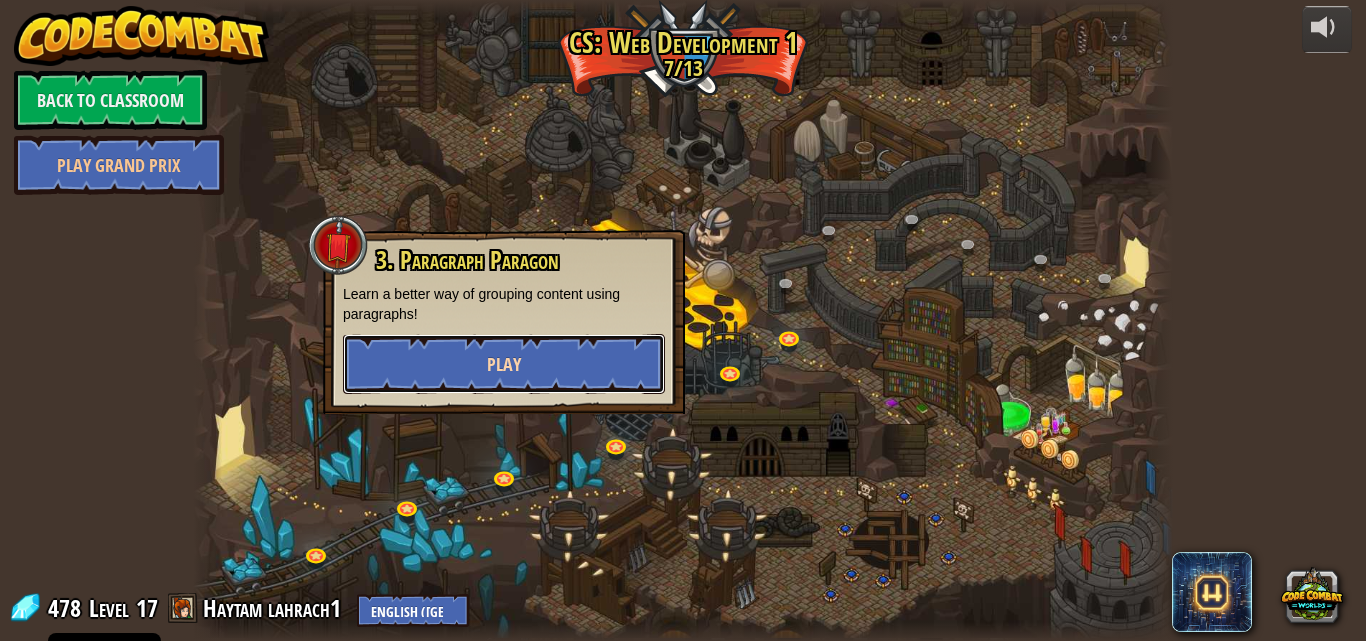click on "Play" at bounding box center (504, 364) 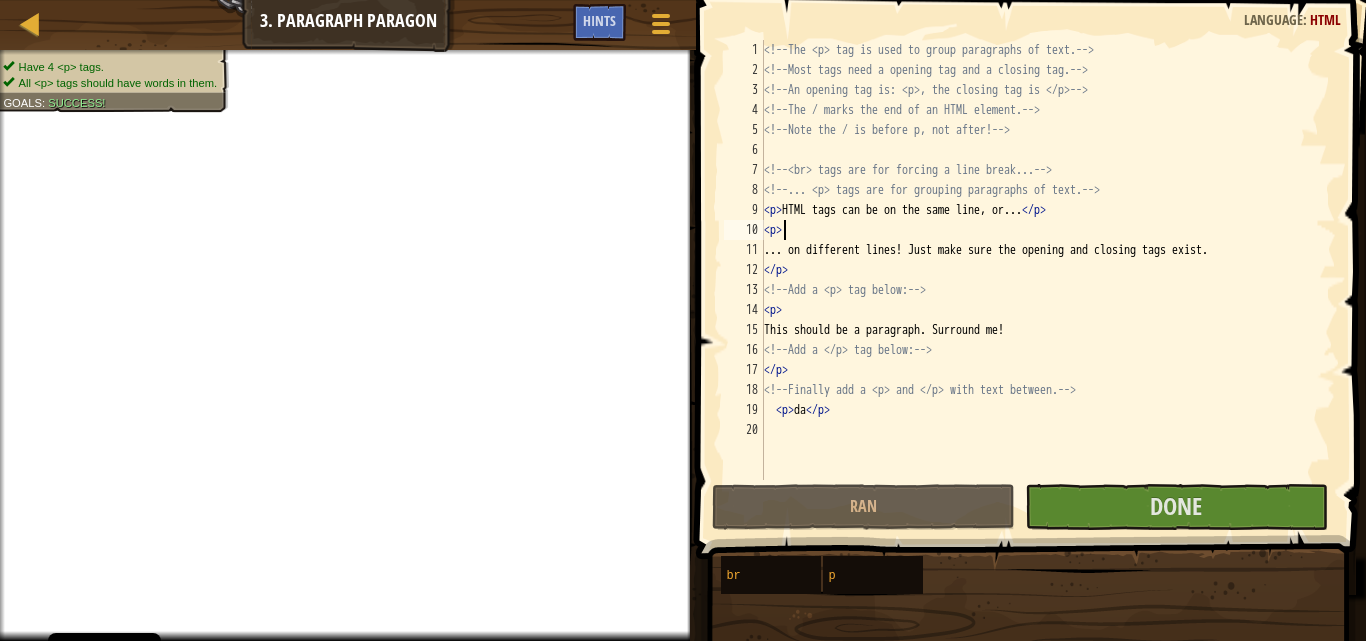 click on "<!--  The <p> tag is used to group paragraphs of text.  --> <!--  Most tags need a opening tag and a closing tag.  --> <!--  An opening tag is: <p>, the closing tag is </p>  --> <!--  The / marks the end of an HTML element.  --> <!--  Note the / is before p, not after!  --> <!--  <br> tags are for forcing a line break...  --> <!--  ... <p> tags are for grouping paragraphs of text.  --> < p > HTML tags can be on the same line, or... </ p > < p >     ... on different lines! Just make sure the opening and closing tags exist. </ p > <!--  Add a <p> tag below:  --> < p >     This should be a paragraph. Surround me! <!--  Add a </p> tag below:  --> </ p > <!--  Finally add a <p> and </p> with text between.  -->    < p >   da       </ p >" at bounding box center [1048, 280] 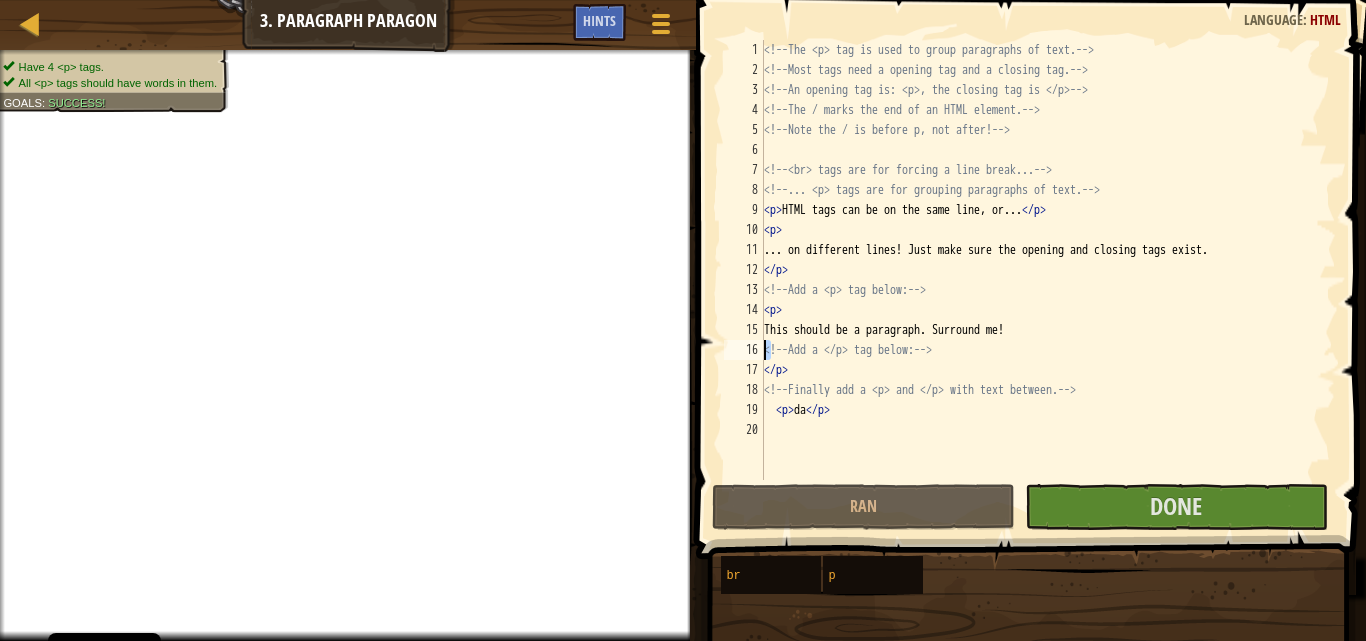 click on "<!--  The <p> tag is used to group paragraphs of text.  --> <!--  Most tags need a opening tag and a closing tag.  --> <!--  An opening tag is: <p>, the closing tag is </p>  --> <!--  The / marks the end of an HTML element.  --> <!--  Note the / is before p, not after!  --> <!--  <br> tags are for forcing a line break...  --> <!--  ... <p> tags are for grouping paragraphs of text.  --> < p > HTML tags can be on the same line, or... </ p > < p >     ... on different lines! Just make sure the opening and closing tags exist. </ p > <!--  Add a <p> tag below:  --> < p >     This should be a paragraph. Surround me! <!--  Add a </p> tag below:  --> </ p > <!--  Finally add a <p> and </p> with text between.  -->    < p >   da       </ p >" at bounding box center [1048, 280] 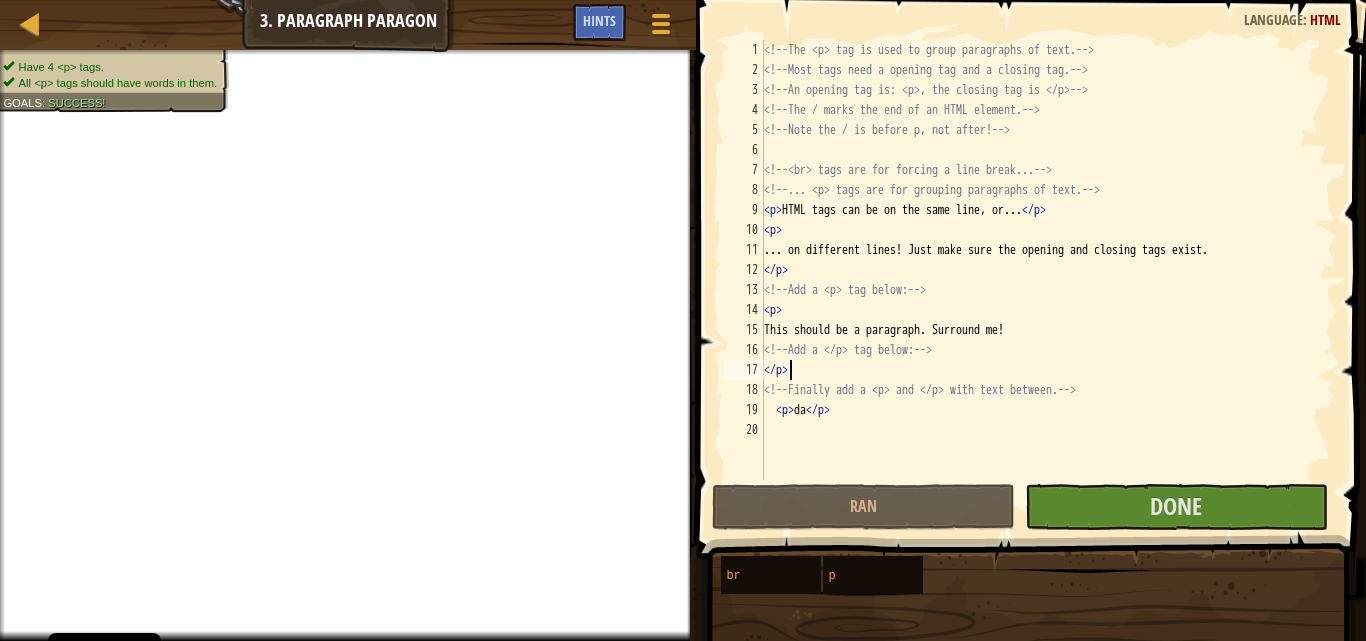 click on "<!--  The <p> tag is used to group paragraphs of text.  --> <!--  Most tags need a opening tag and a closing tag.  --> <!--  An opening tag is: <p>, the closing tag is </p>  --> <!--  The / marks the end of an HTML element.  --> <!--  Note the / is before p, not after!  --> <!--  <br> tags are for forcing a line break...  --> <!--  ... <p> tags are for grouping paragraphs of text.  --> < p > HTML tags can be on the same line, or... </ p > < p >     ... on different lines! Just make sure the opening and closing tags exist. </ p > <!--  Add a <p> tag below:  --> < p >     This should be a paragraph. Surround me! <!--  Add a </p> tag below:  --> </ p > <!--  Finally add a <p> and </p> with text between.  -->    < p >   da       </ p >" at bounding box center (1048, 280) 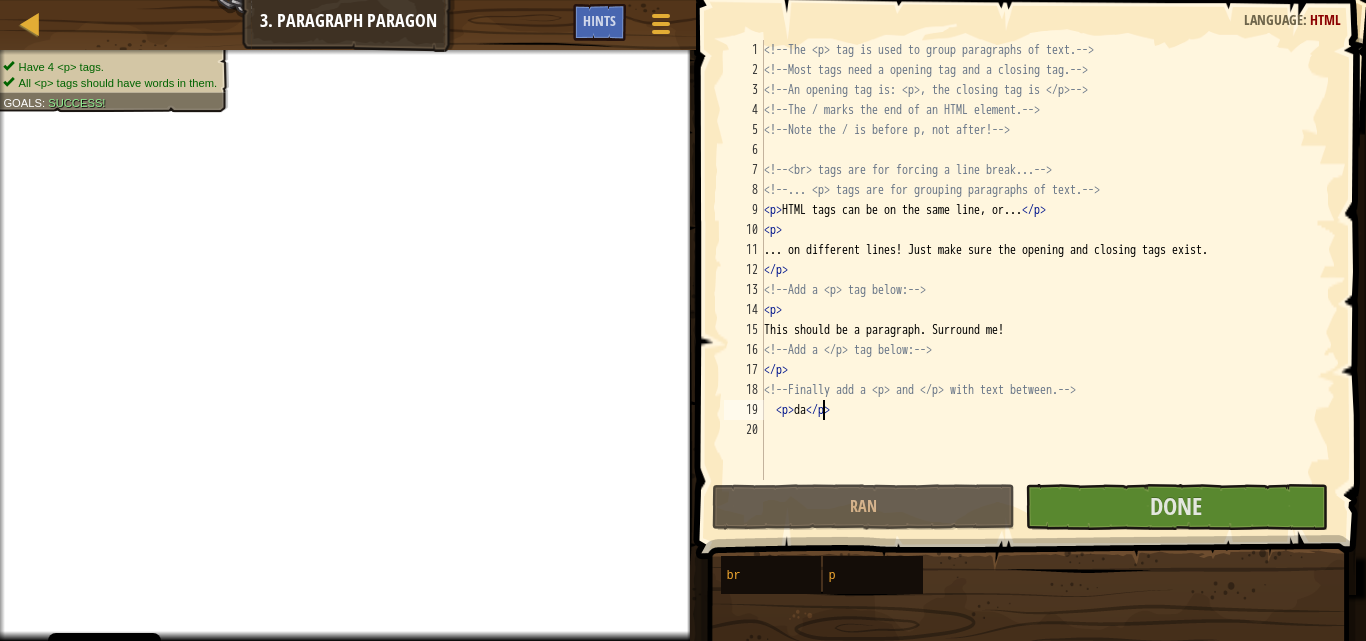 click on "<!--  The <p> tag is used to group paragraphs of text.  --> <!--  Most tags need a opening tag and a closing tag.  --> <!--  An opening tag is: <p>, the closing tag is </p>  --> <!--  The / marks the end of an HTML element.  --> <!--  Note the / is before p, not after!  --> <!--  <br> tags are for forcing a line break...  --> <!--  ... <p> tags are for grouping paragraphs of text.  --> < p > HTML tags can be on the same line, or... </ p > < p >     ... on different lines! Just make sure the opening and closing tags exist. </ p > <!--  Add a <p> tag below:  --> < p >     This should be a paragraph. Surround me! <!--  Add a </p> tag below:  --> </ p > <!--  Finally add a <p> and </p> with text between.  -->    < p >   da       </ p >" at bounding box center [1048, 280] 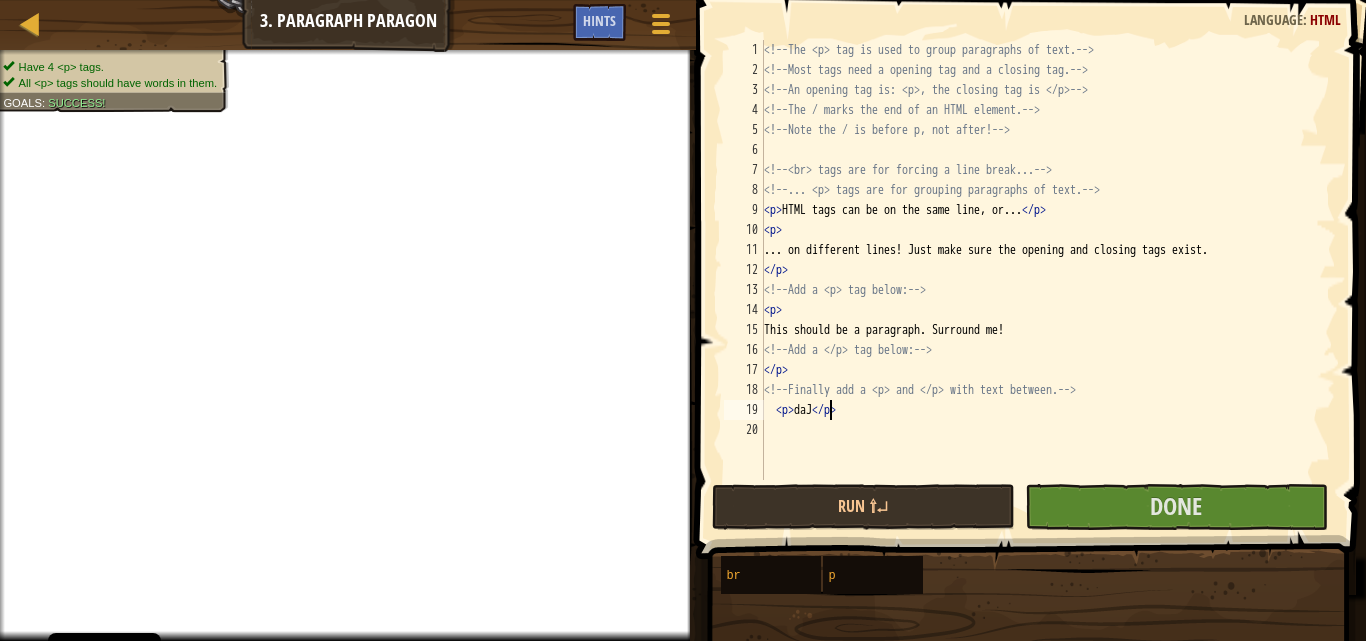scroll, scrollTop: 9, scrollLeft: 7, axis: both 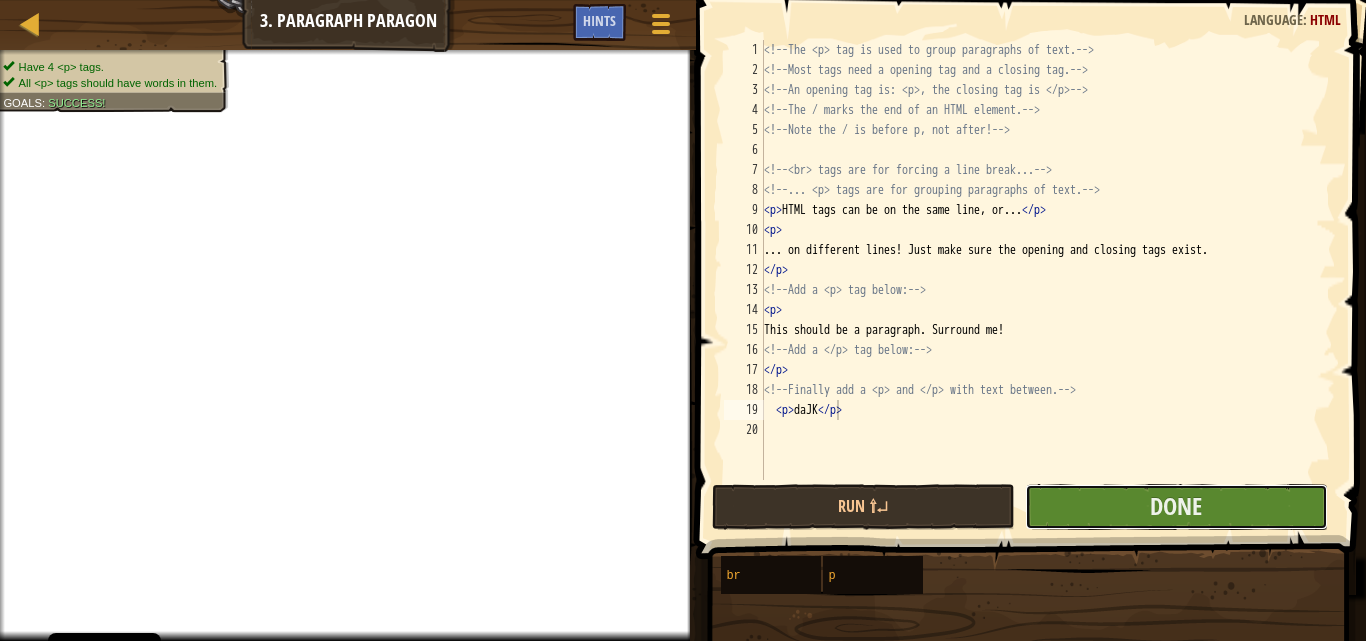 click on "Done" at bounding box center [1176, 507] 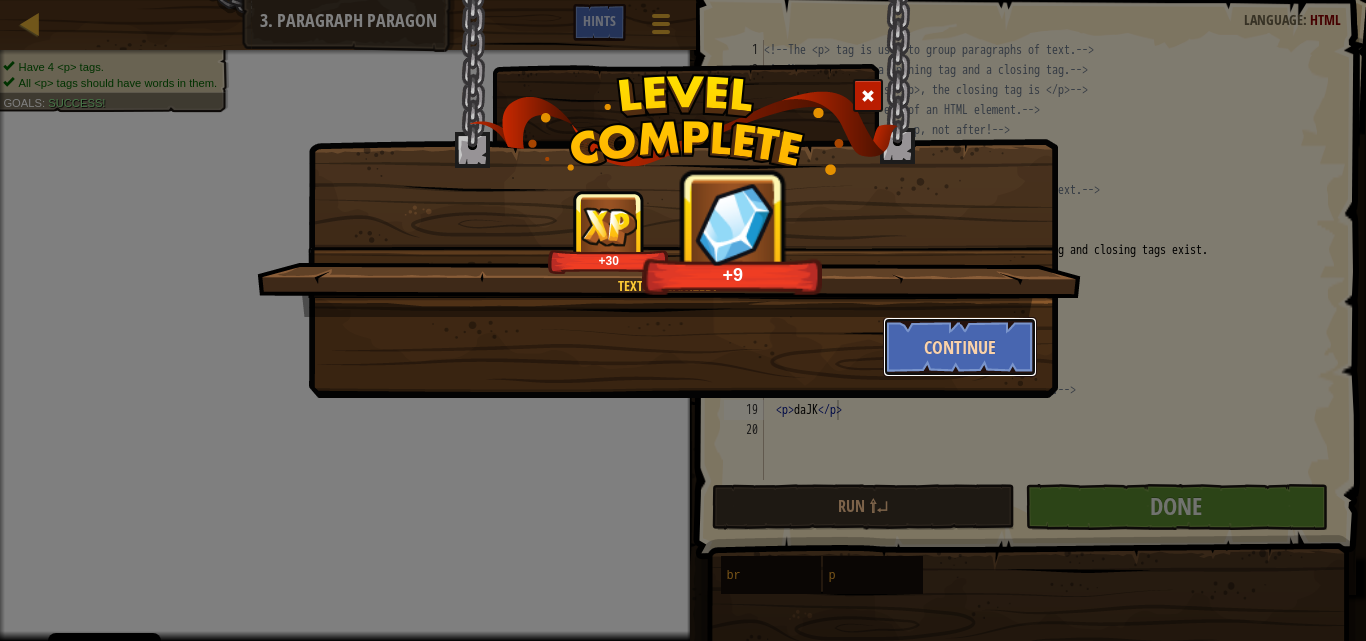click on "Continue" at bounding box center [960, 347] 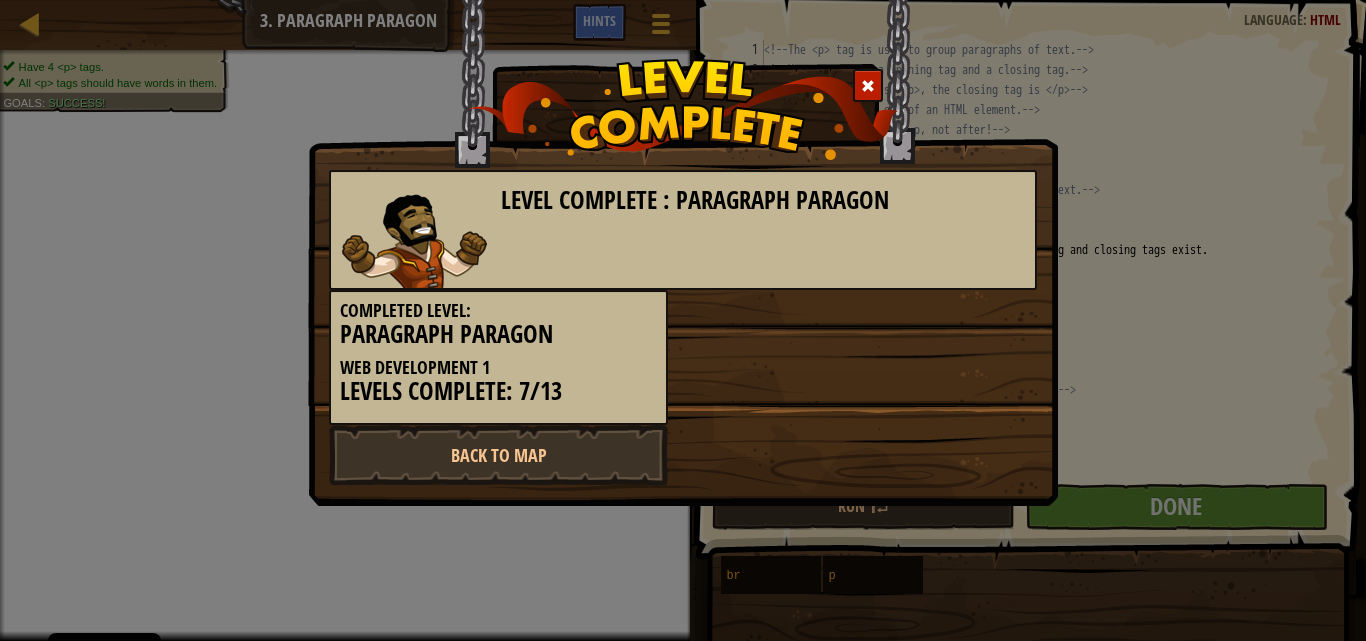 click at bounding box center [683, 109] 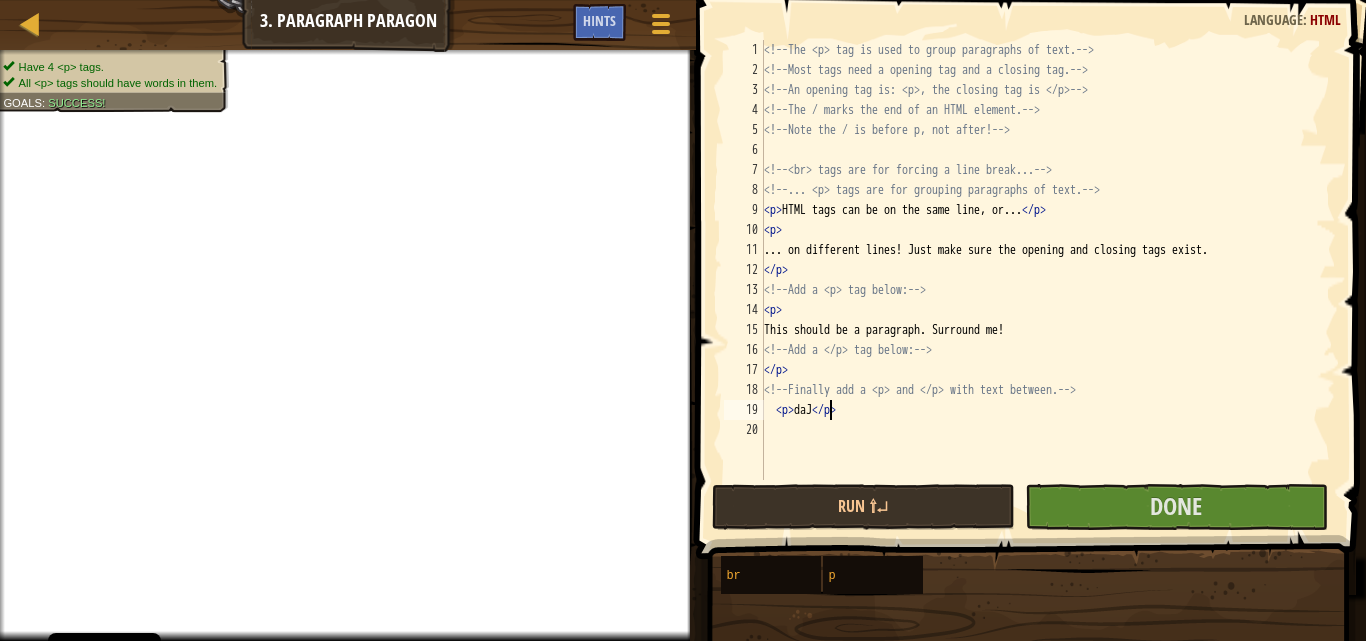 type on "<p>  da      </p>" 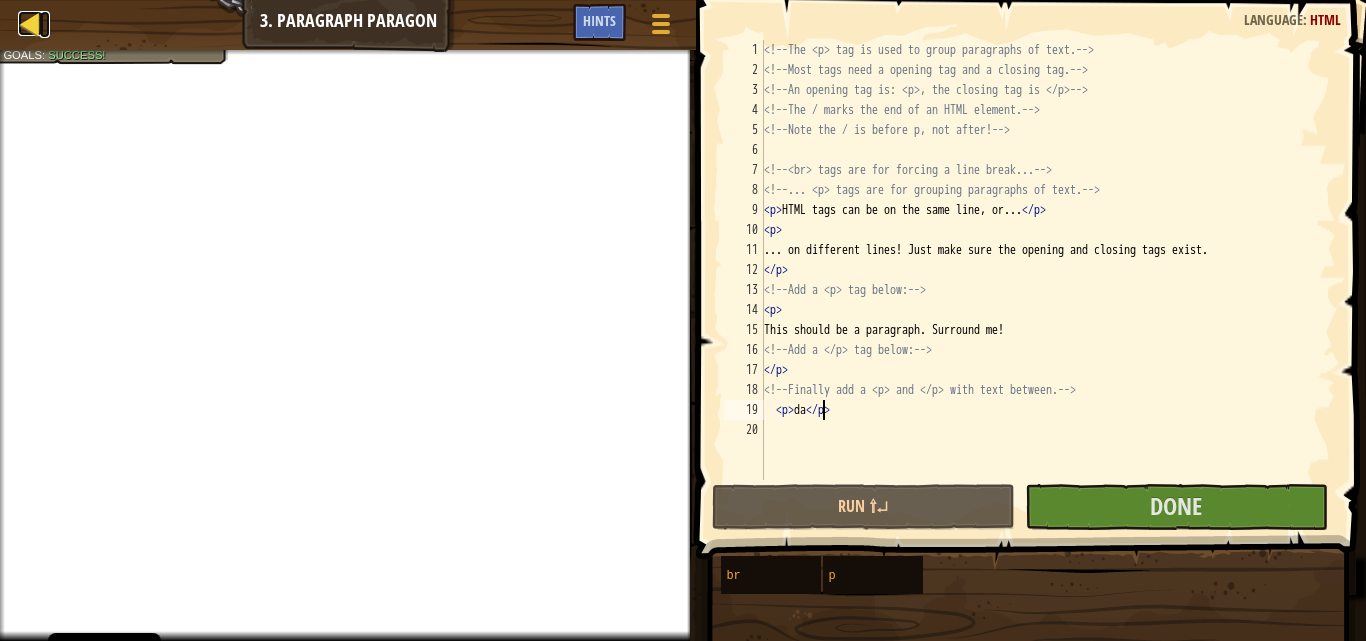click at bounding box center [30, 23] 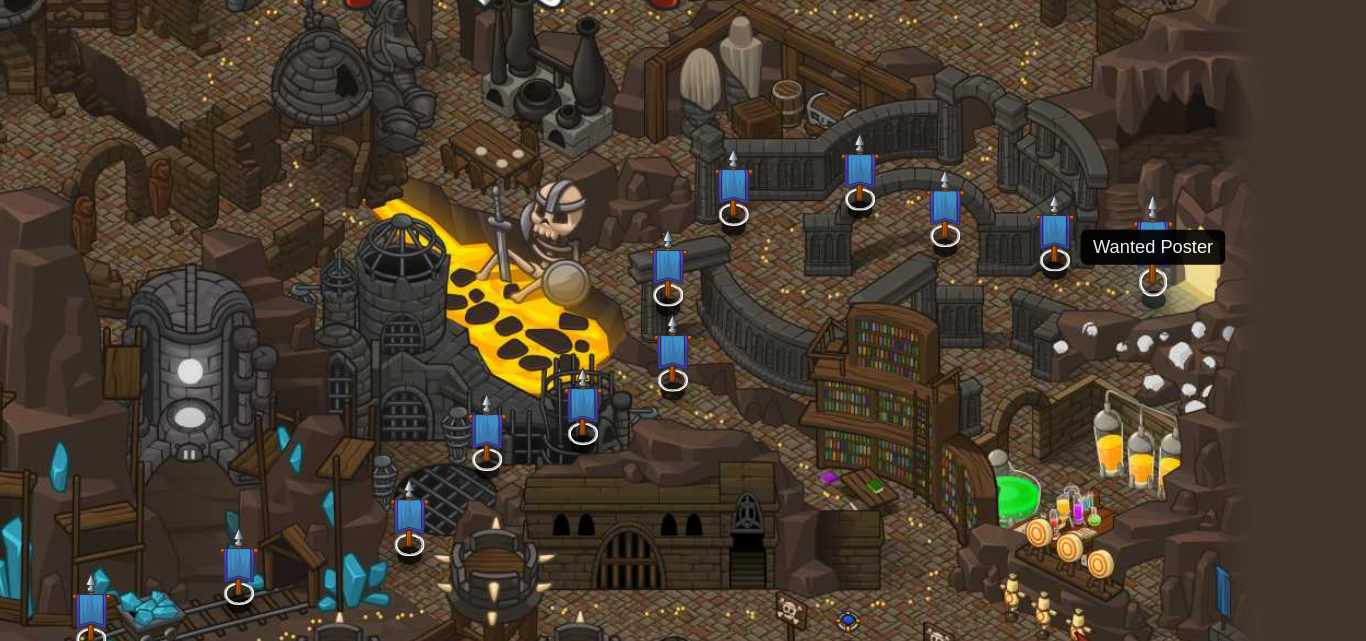 click at bounding box center [1104, 245] 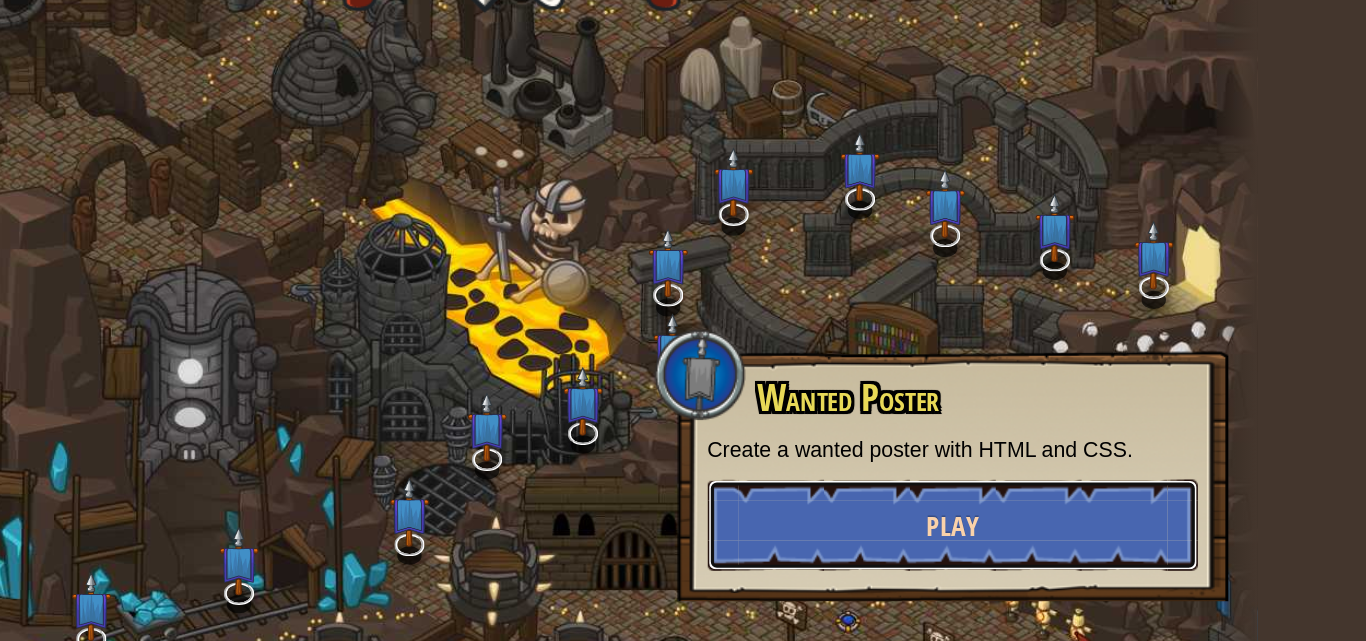 click on "Play" at bounding box center [973, 434] 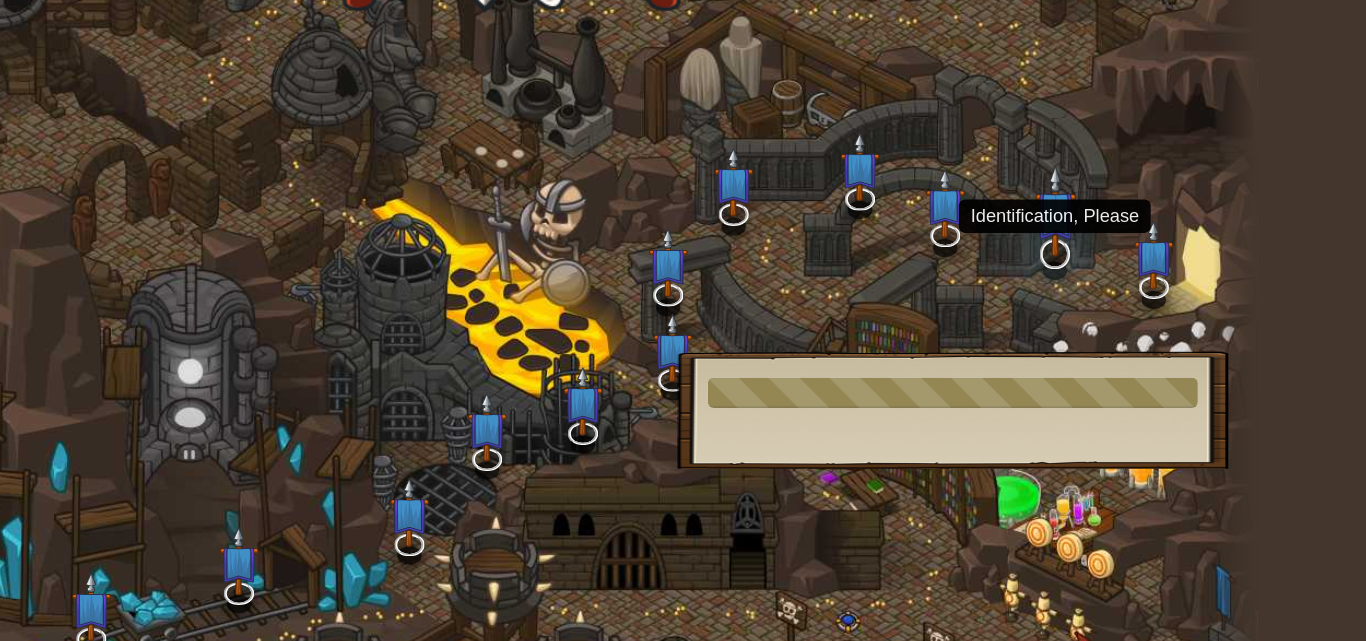 click at bounding box center [1040, 227] 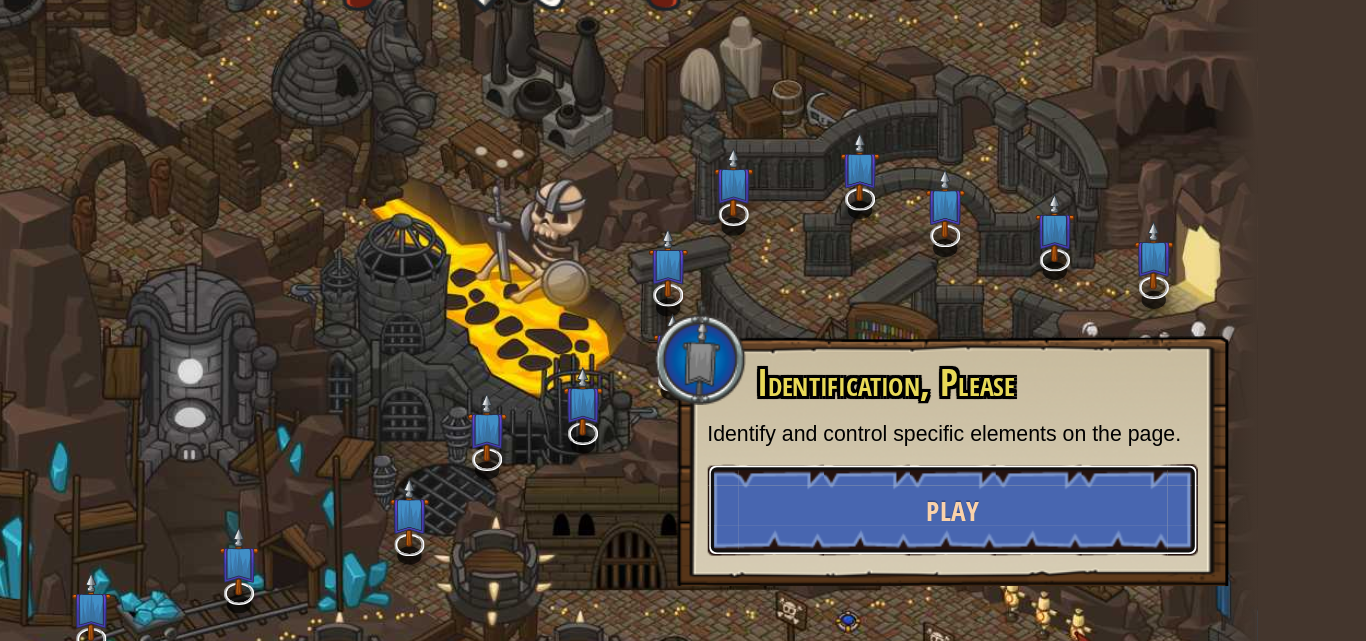 click on "Play" at bounding box center (973, 424) 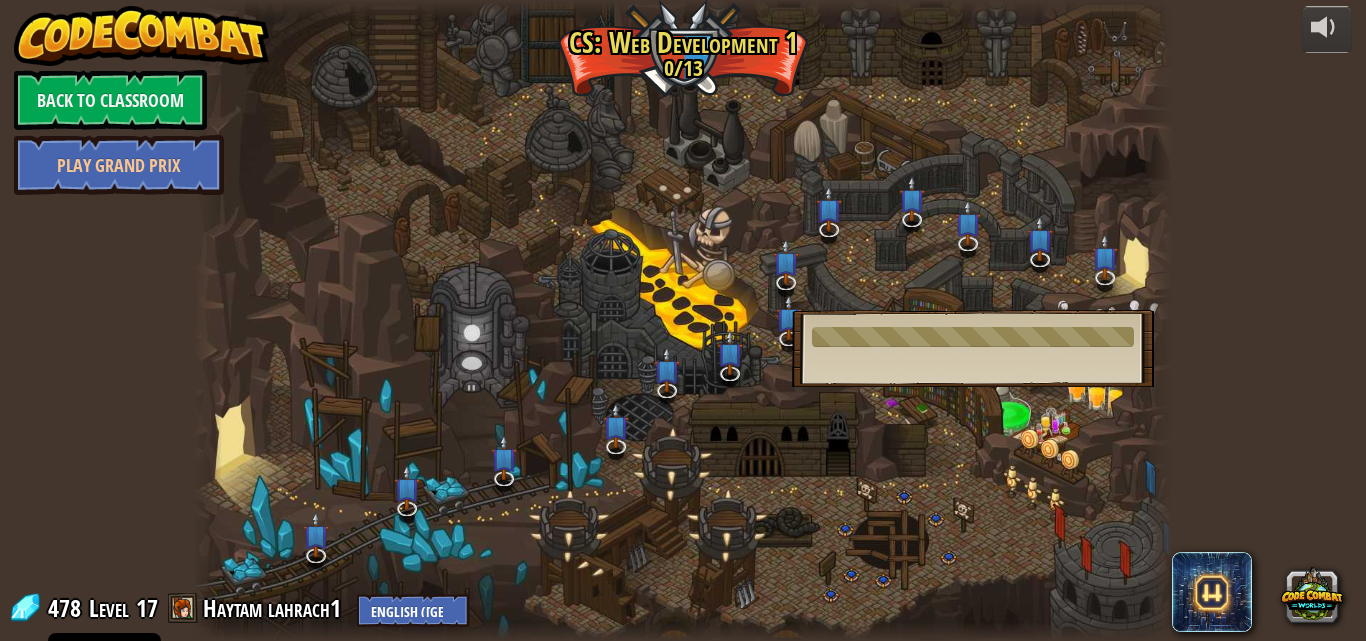 click at bounding box center (973, 337) 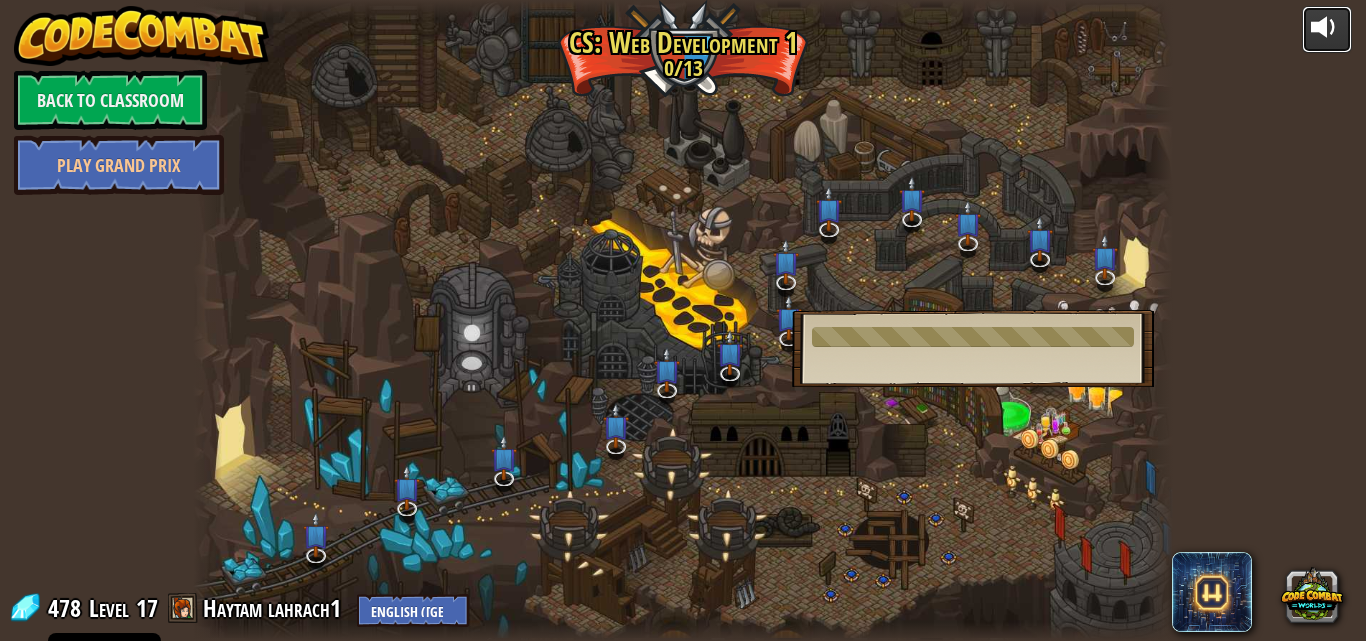 click at bounding box center [1327, 27] 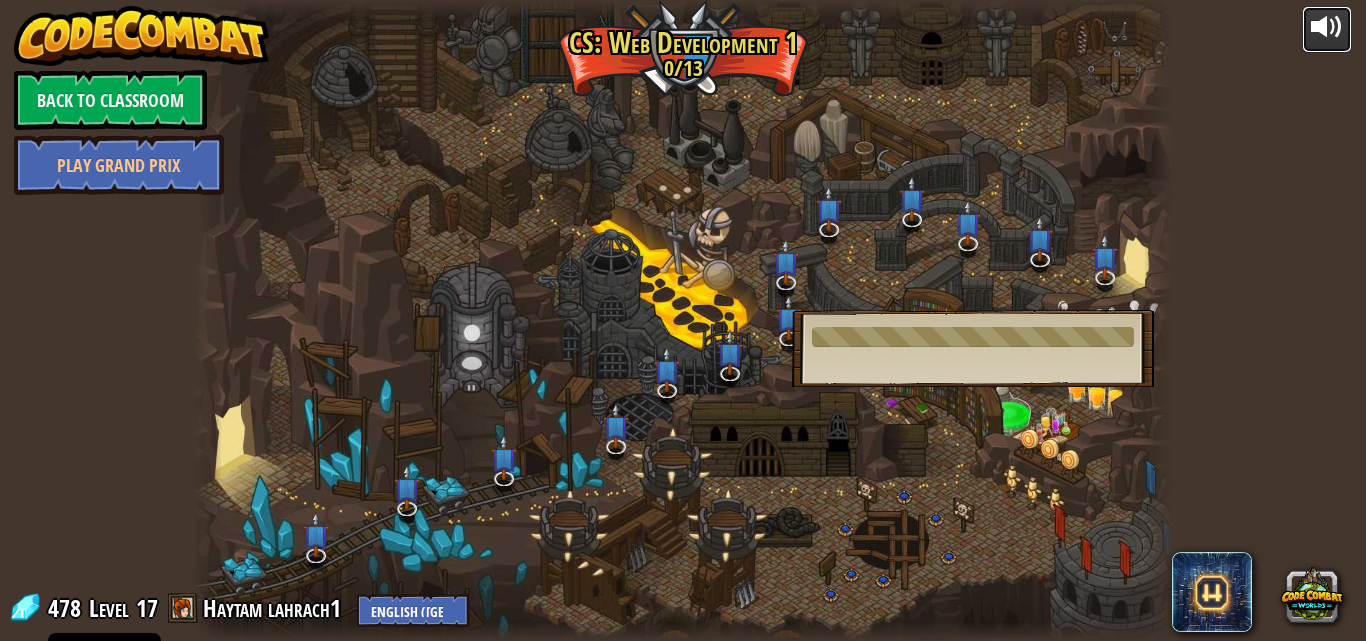 click at bounding box center (1327, 27) 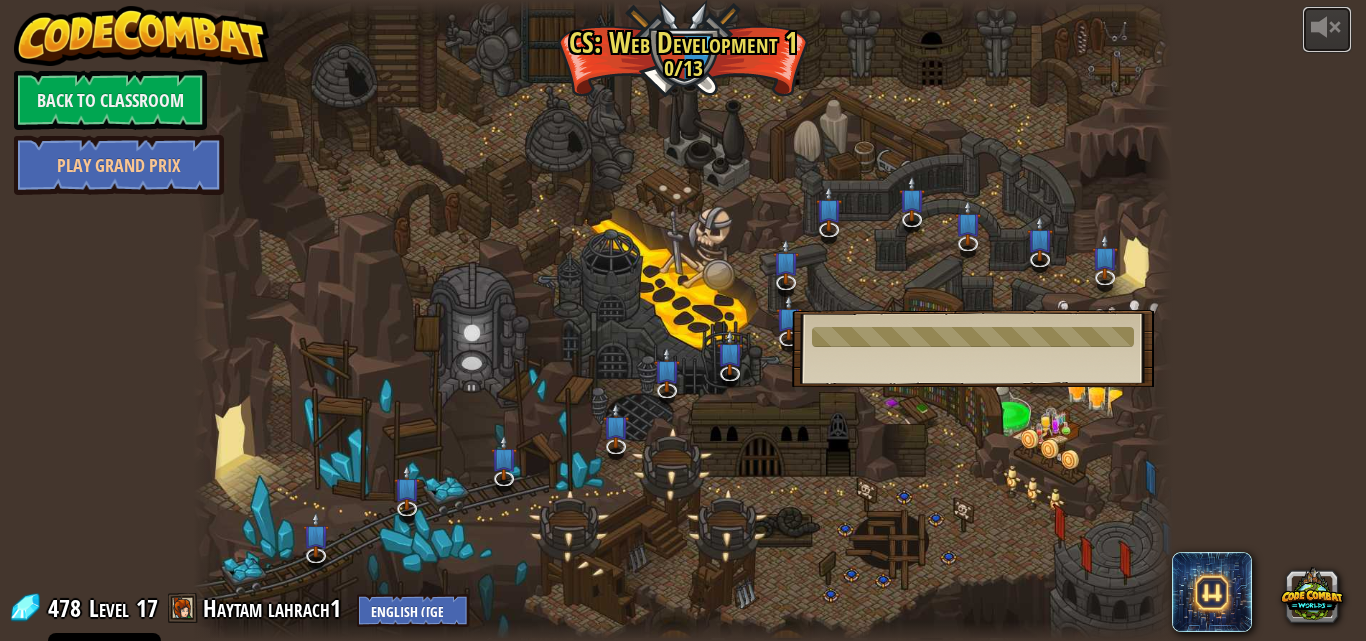 drag, startPoint x: 1329, startPoint y: 33, endPoint x: 902, endPoint y: -87, distance: 443.54144 